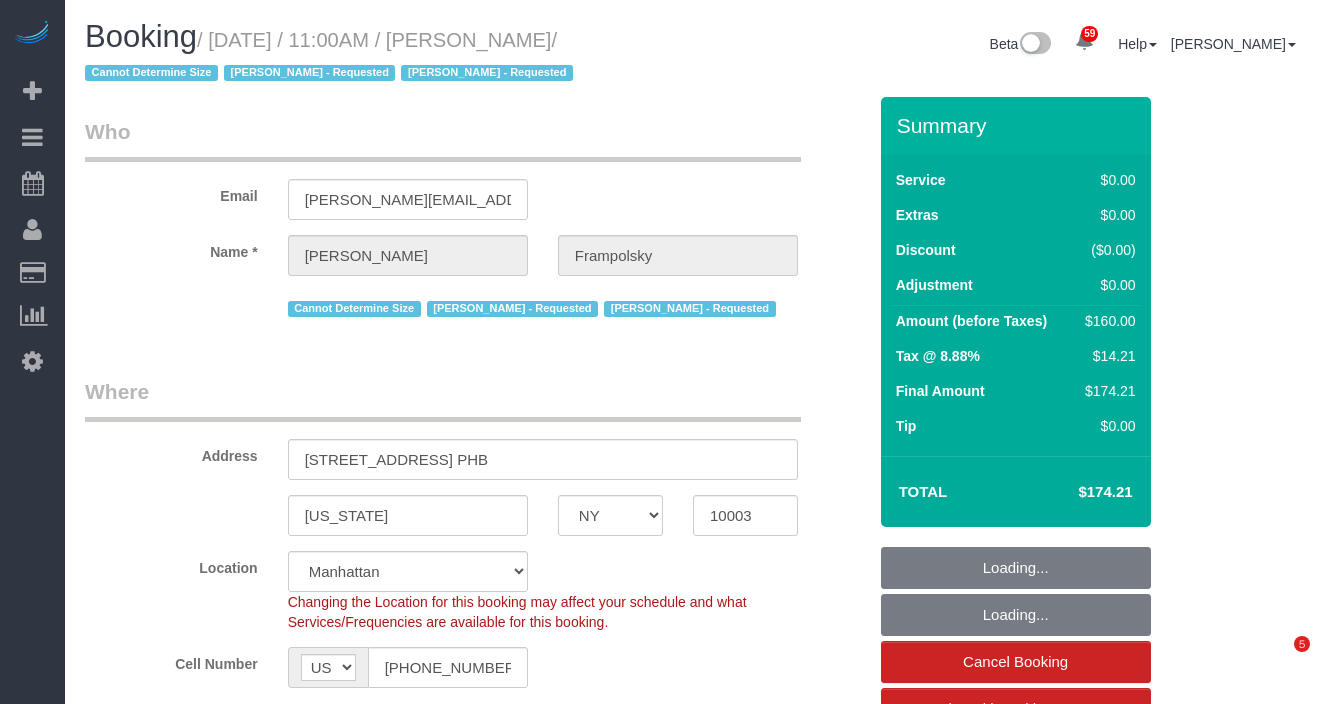 select on "NY" 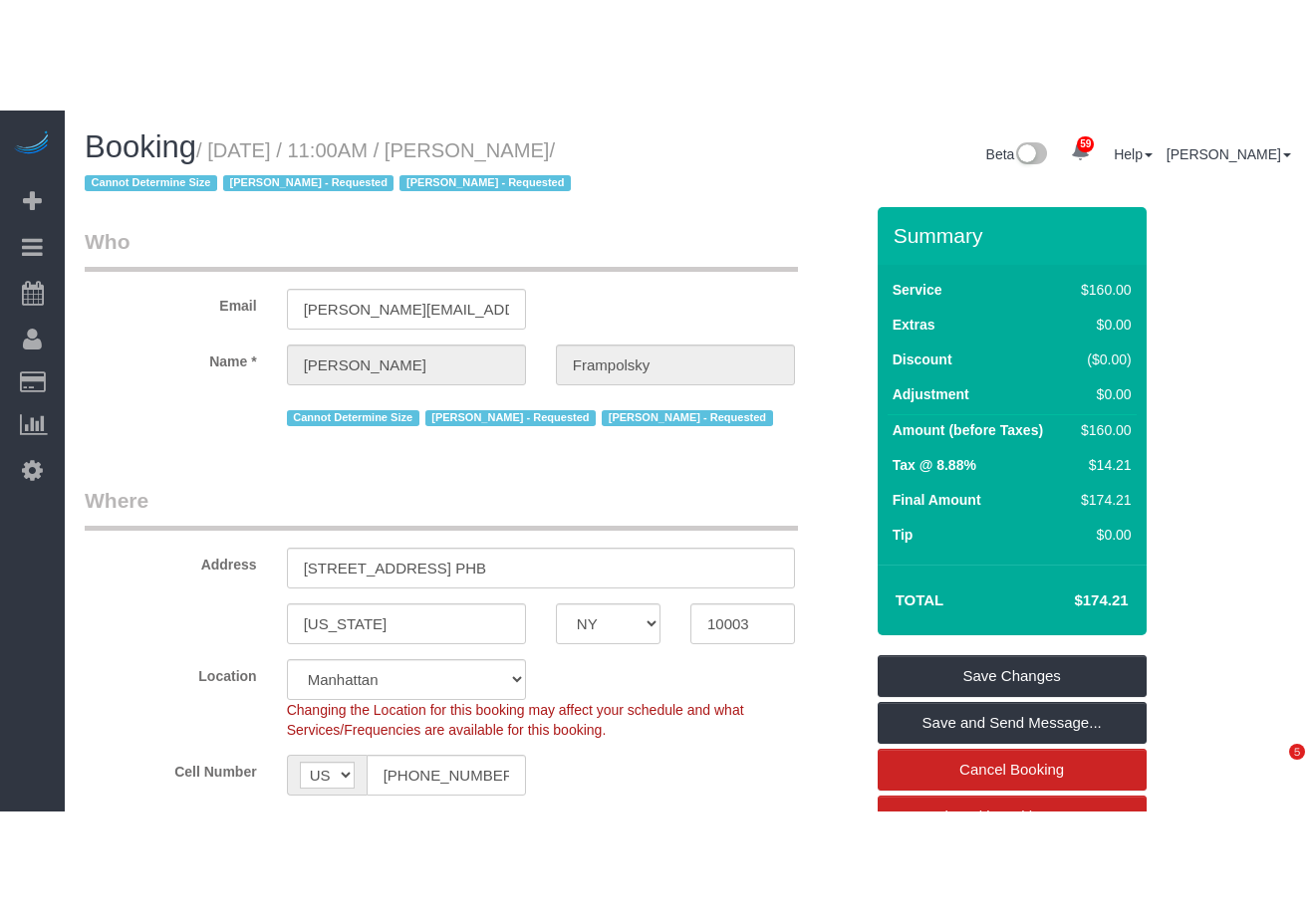 scroll, scrollTop: 0, scrollLeft: 0, axis: both 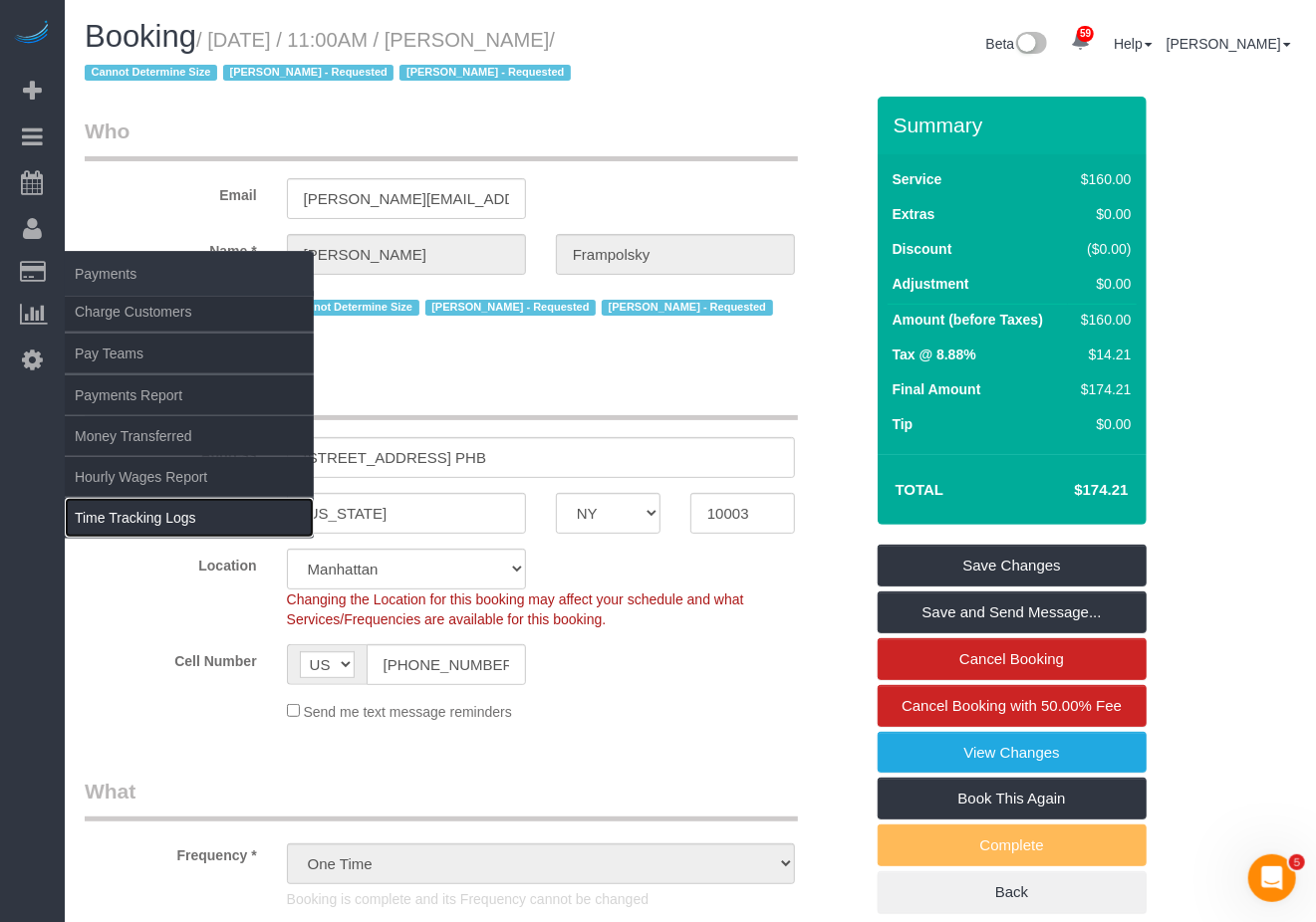 click on "Time Tracking Logs" at bounding box center (189, 518) 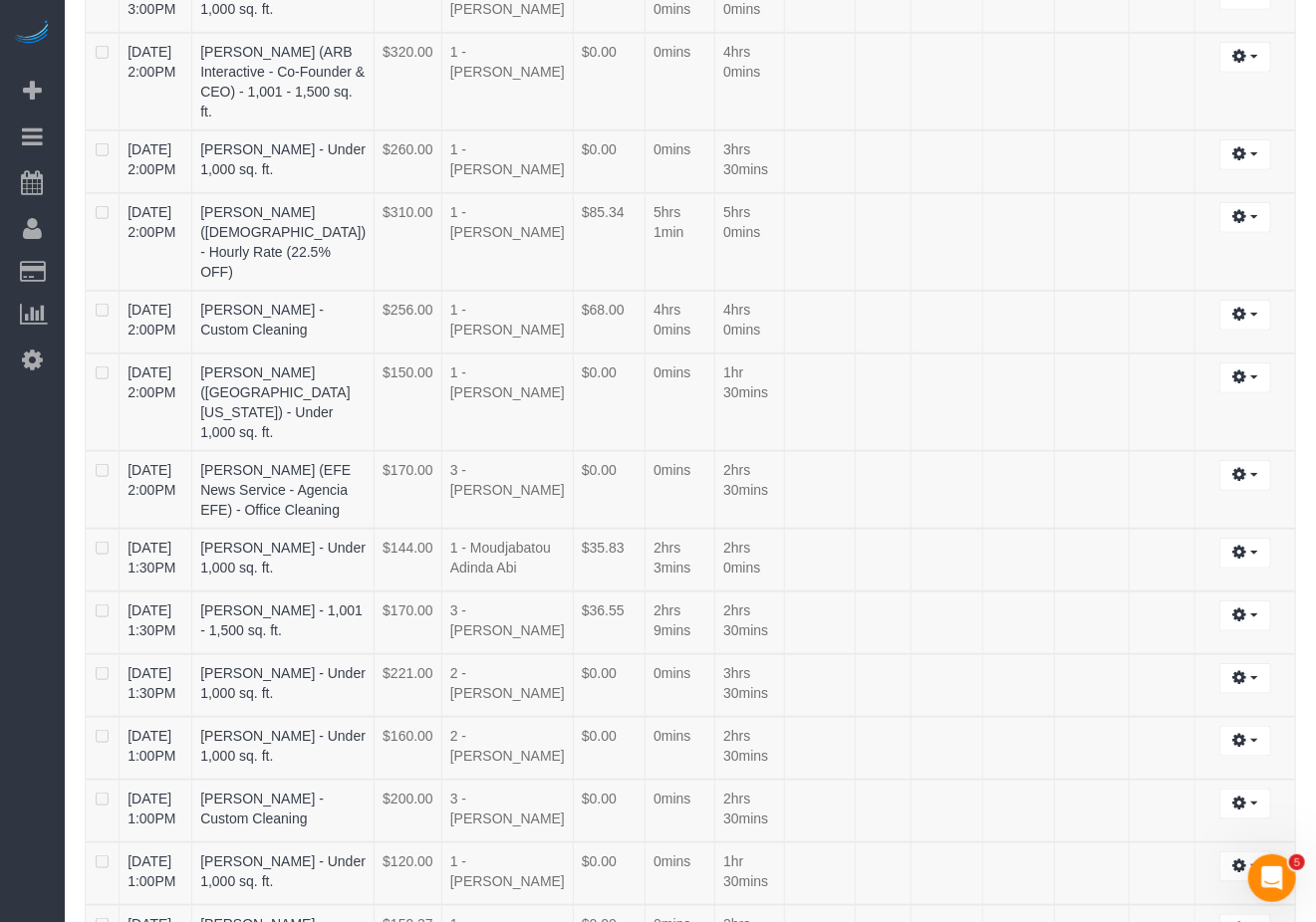 scroll, scrollTop: 0, scrollLeft: 0, axis: both 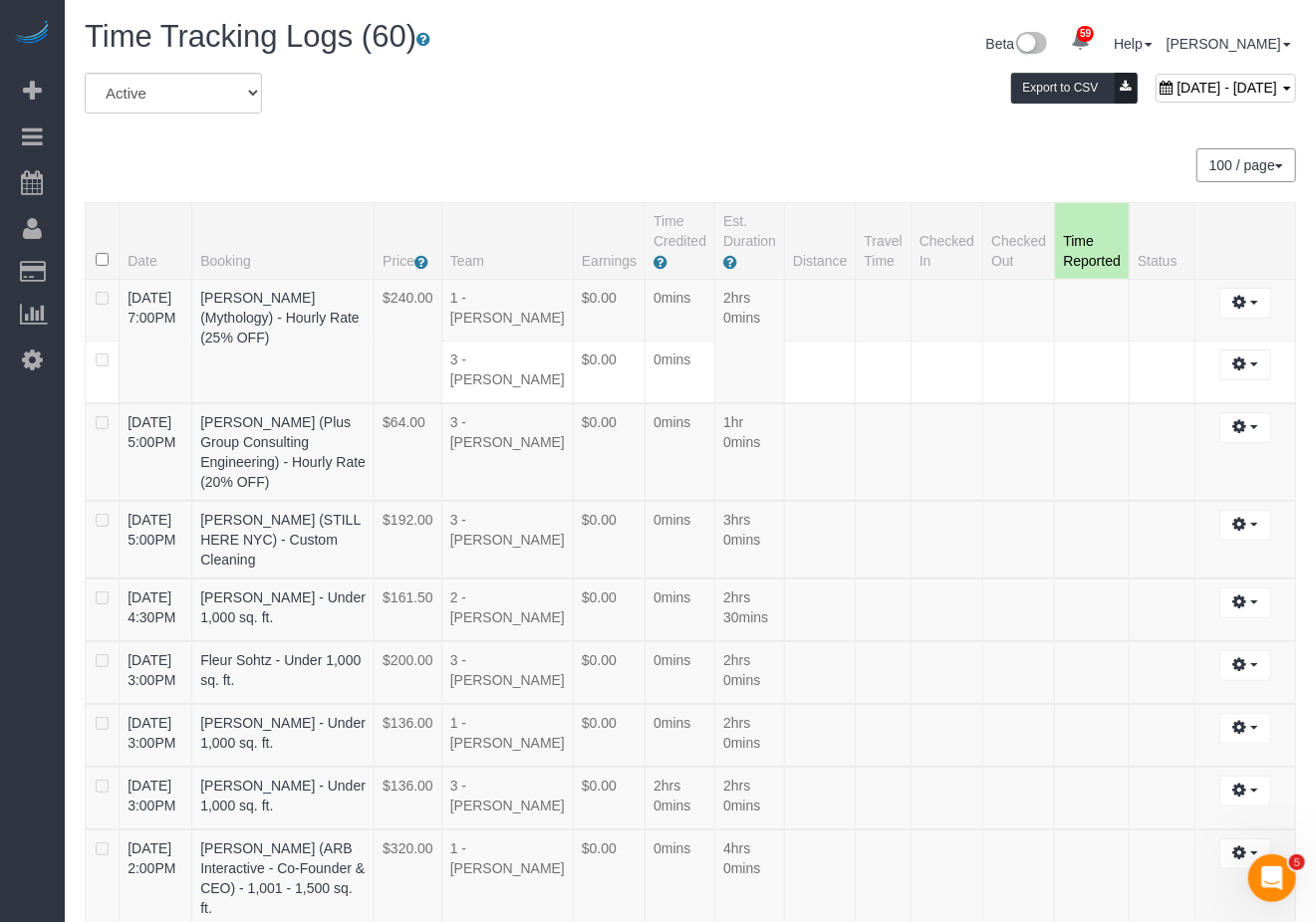 click on "All Active Archived
July 03, 2025 - July 03, 2025
Export to CSV" at bounding box center (690, 101) 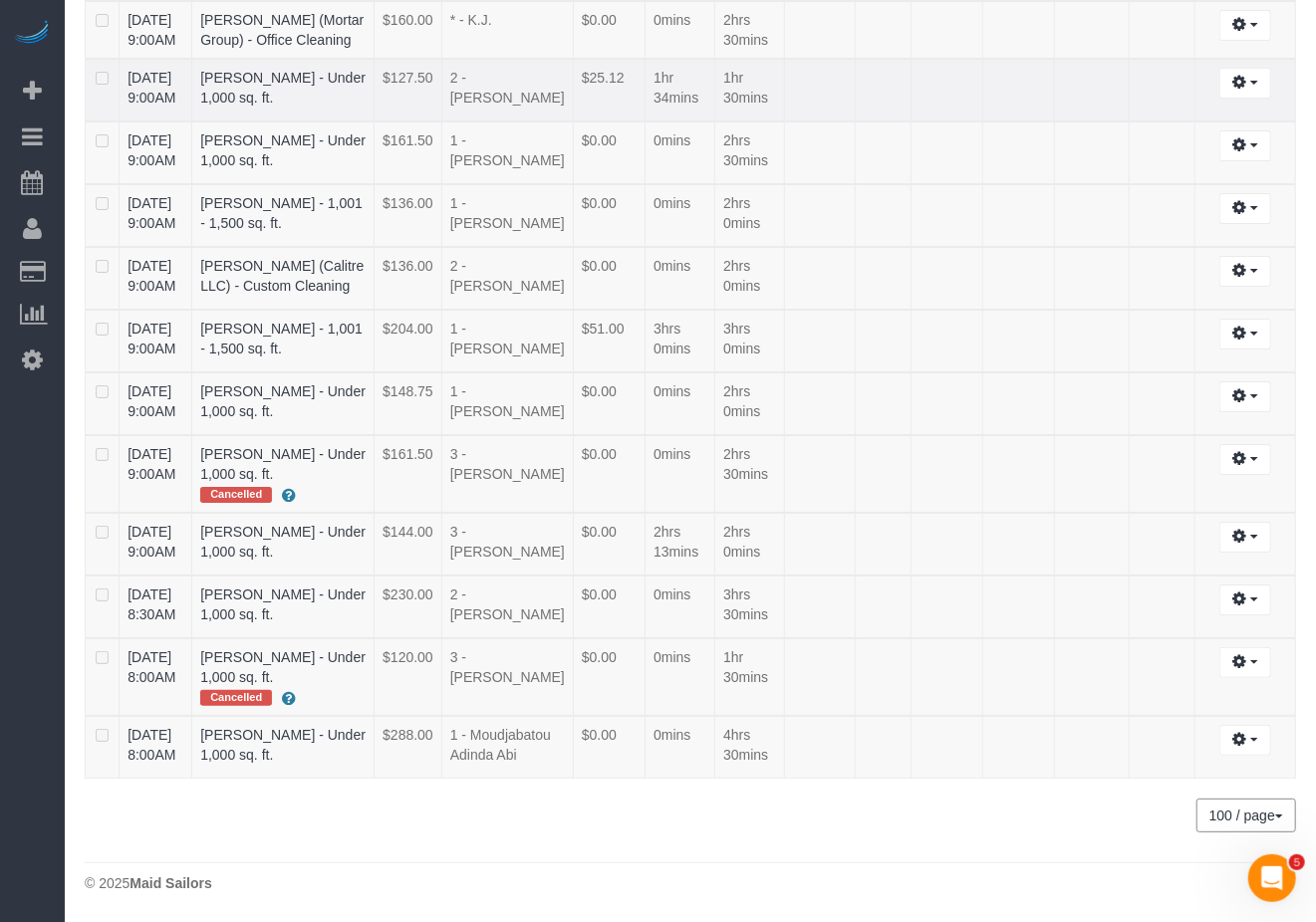 scroll, scrollTop: 2857, scrollLeft: 0, axis: vertical 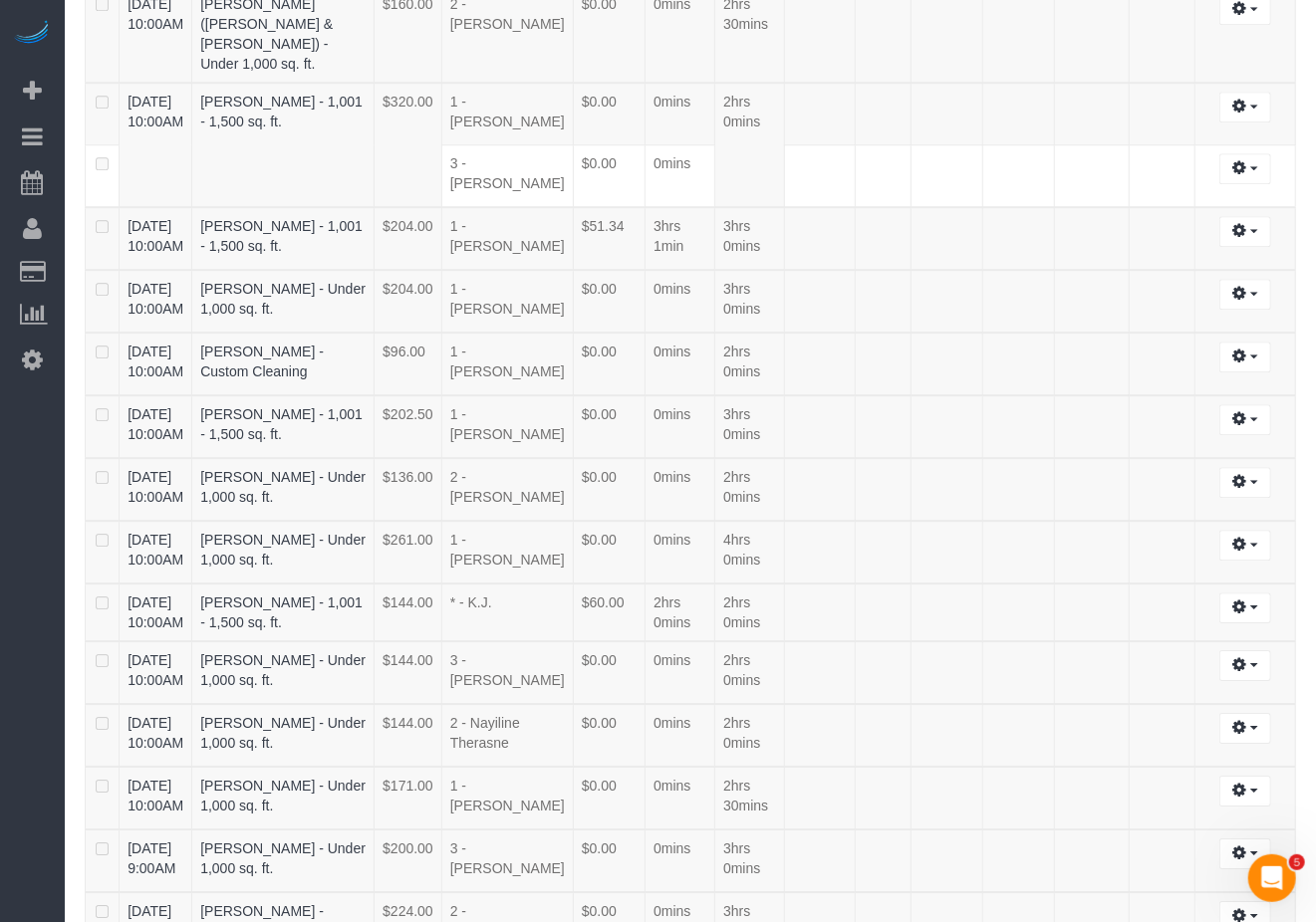 click on "07/03/2025 10:00AM" at bounding box center [155, -49] 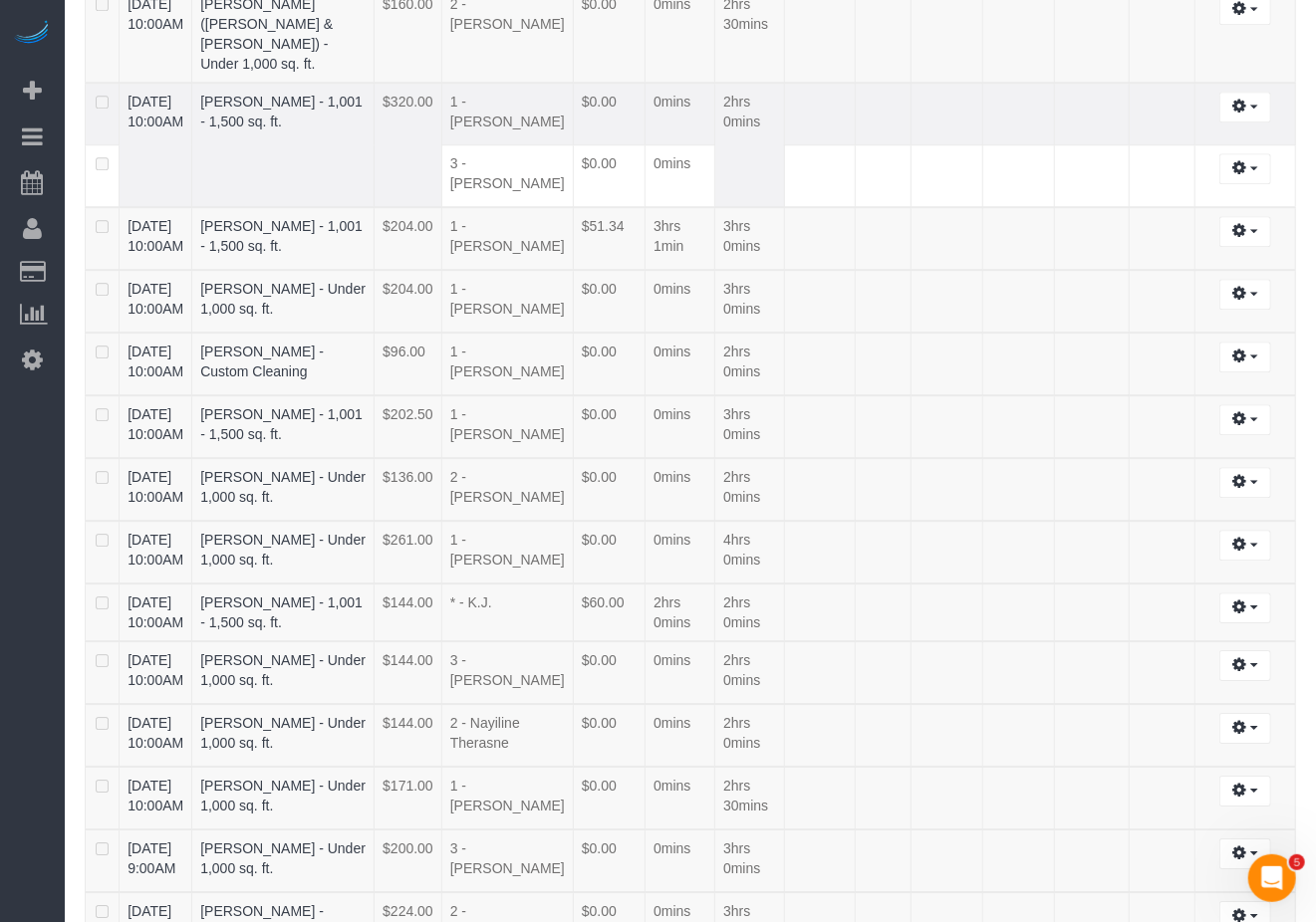 copy on "07/03/2025 10:00AM
Jennifer Alpert" 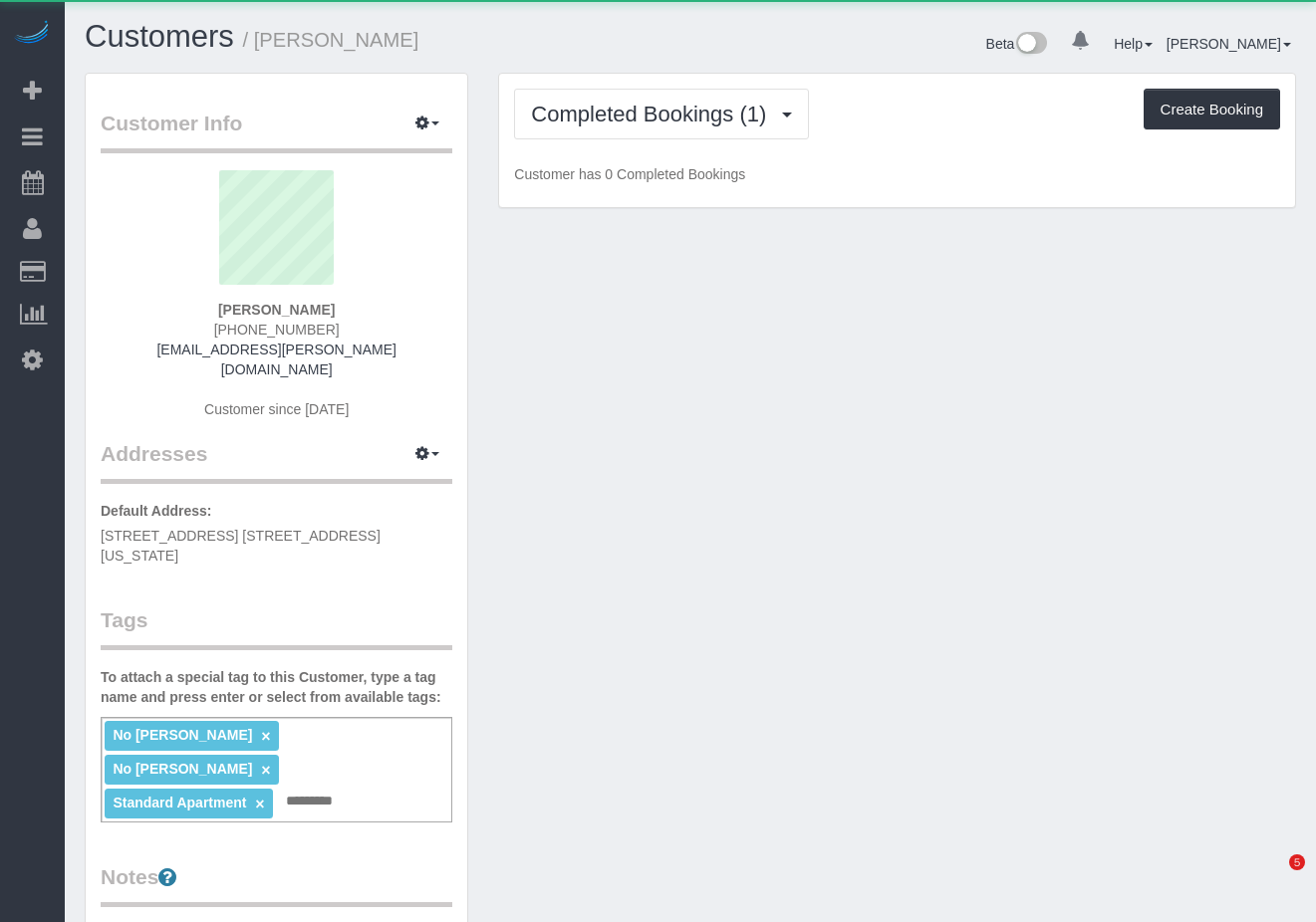scroll, scrollTop: 0, scrollLeft: 0, axis: both 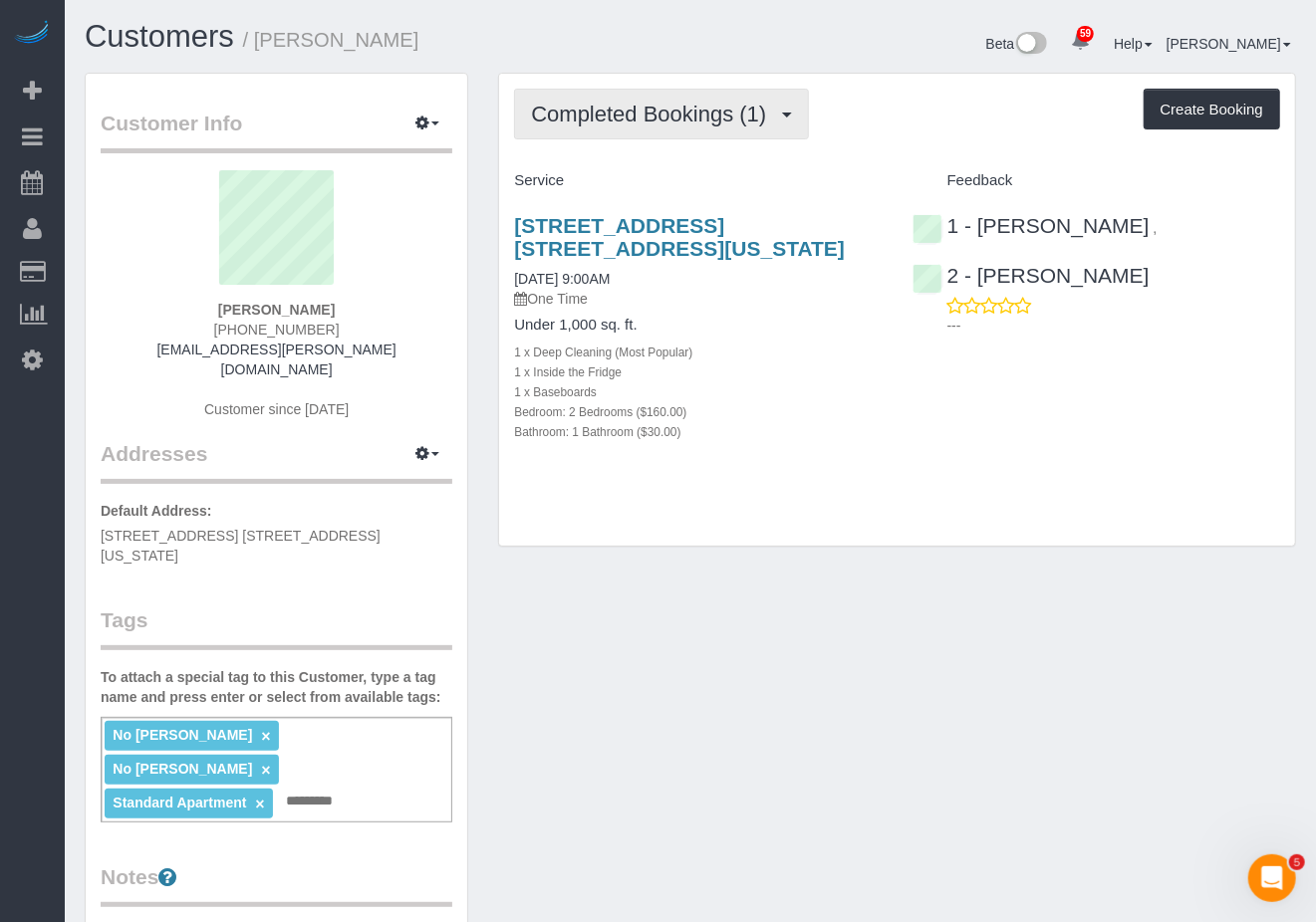 click on "Completed Bookings (1)" at bounding box center (654, 114) 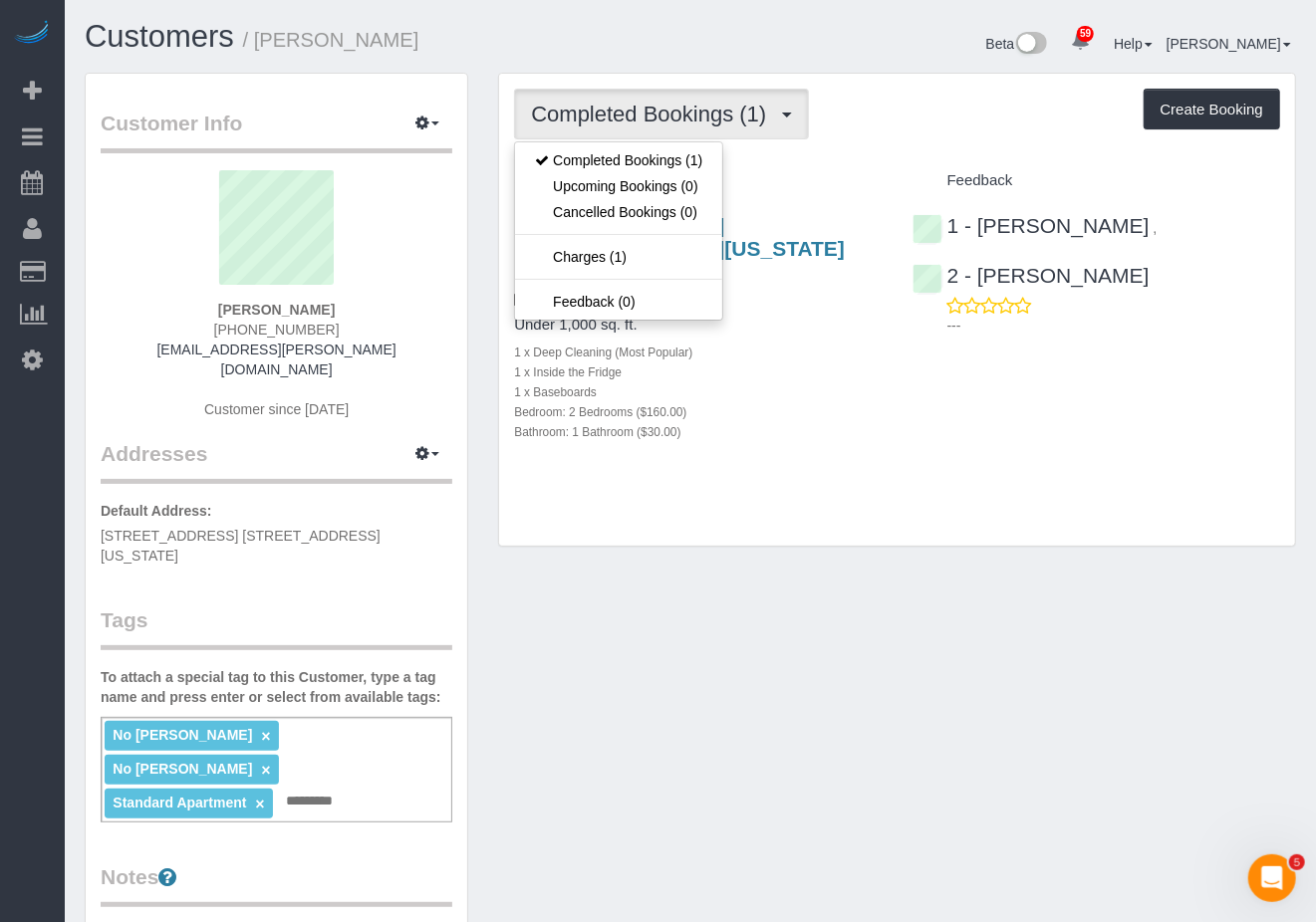 click on "[STREET_ADDRESS] [STREET_ADDRESS][US_STATE]
[DATE] 9:00AM
One Time
Under 1,000 sq. ft.
1 x Deep Cleaning (Most Popular)
1 x Inside the Fridge
1 x Baseboards
Bedroom: 2 Bedrooms ($160.00)
Bathroom: 1 Bathroom ($30.00)
1 - [PERSON_NAME]
,
2 - [PERSON_NAME]" at bounding box center [897, 339] 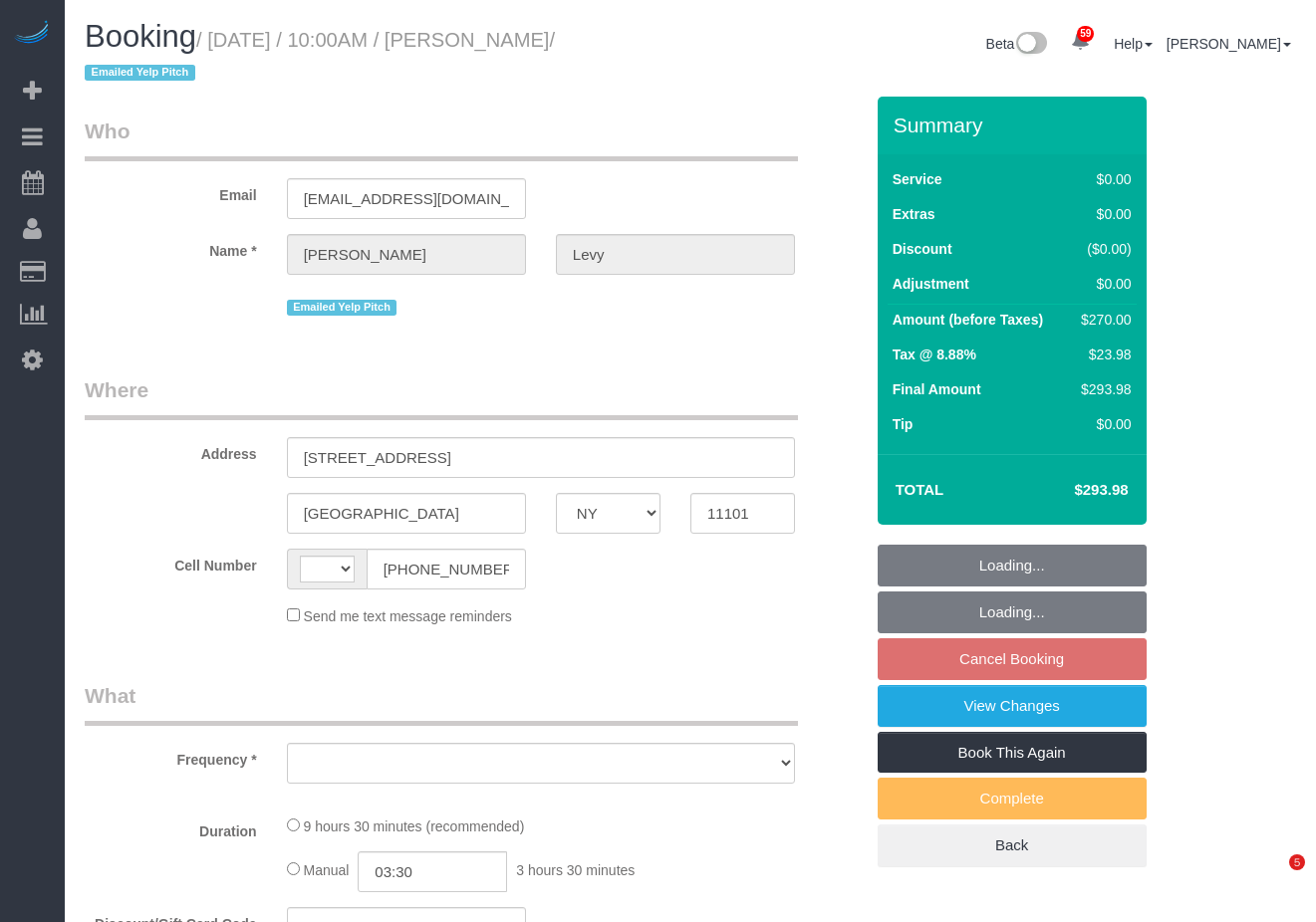 select on "NY" 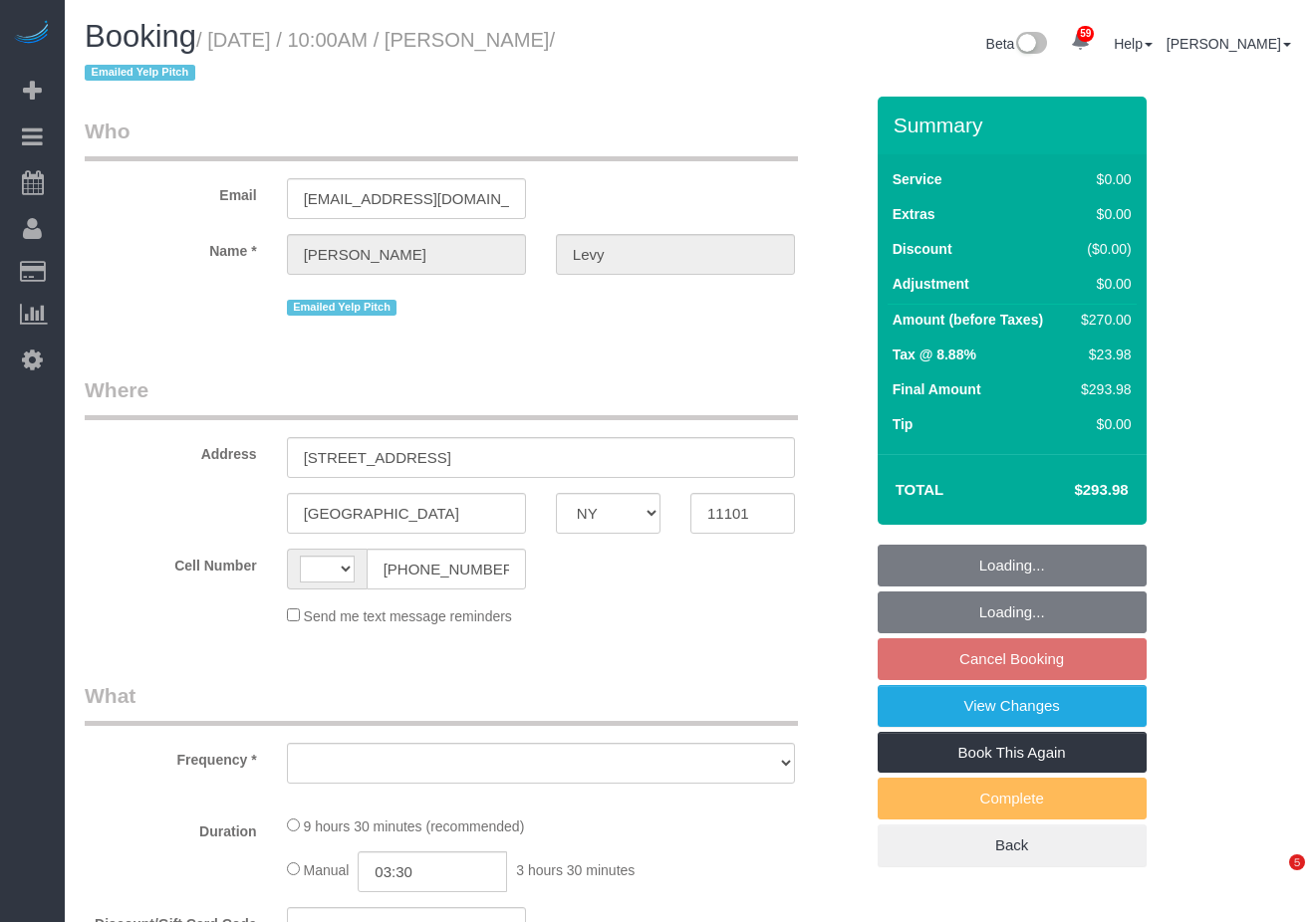 scroll, scrollTop: 0, scrollLeft: 0, axis: both 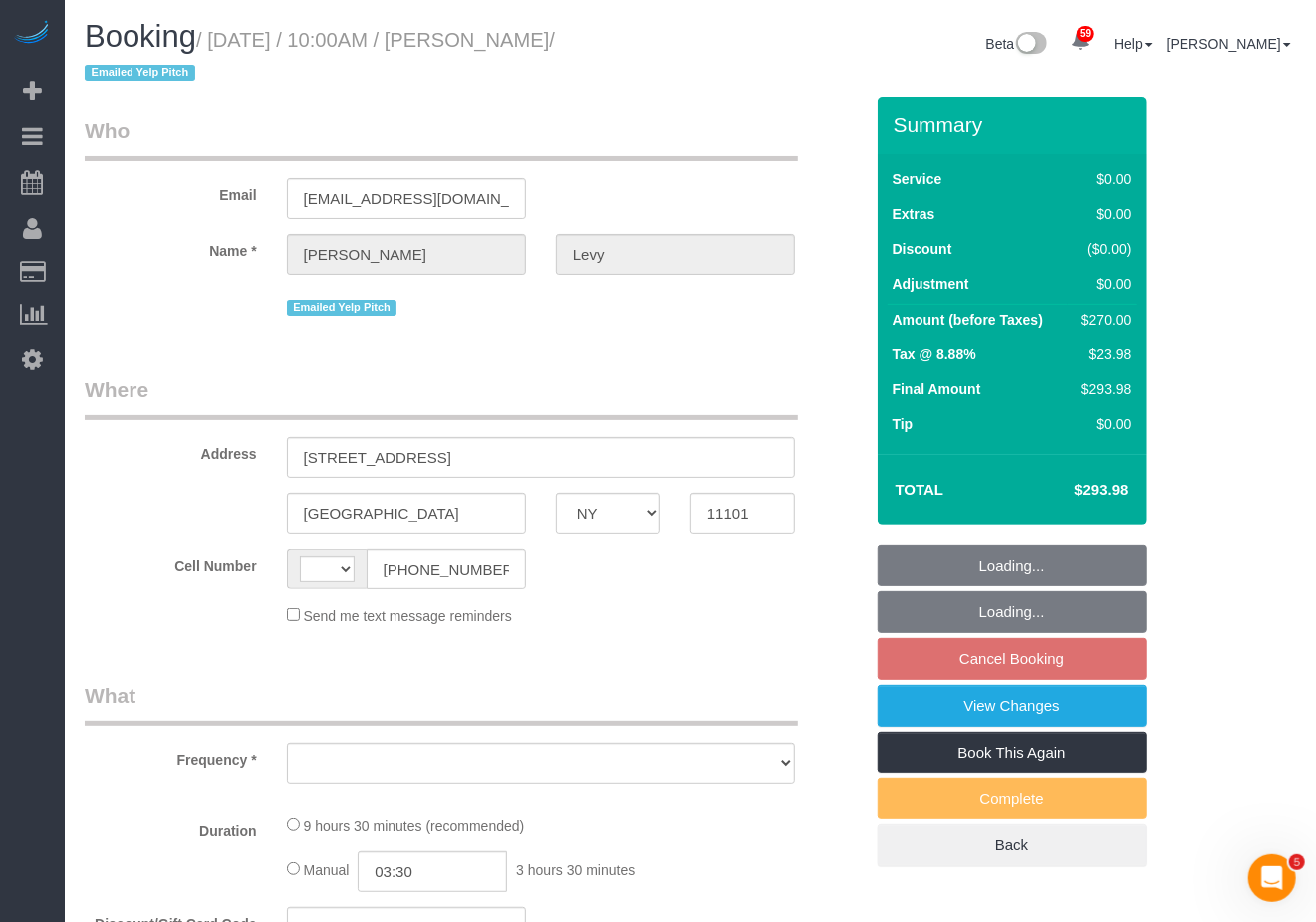 select on "3" 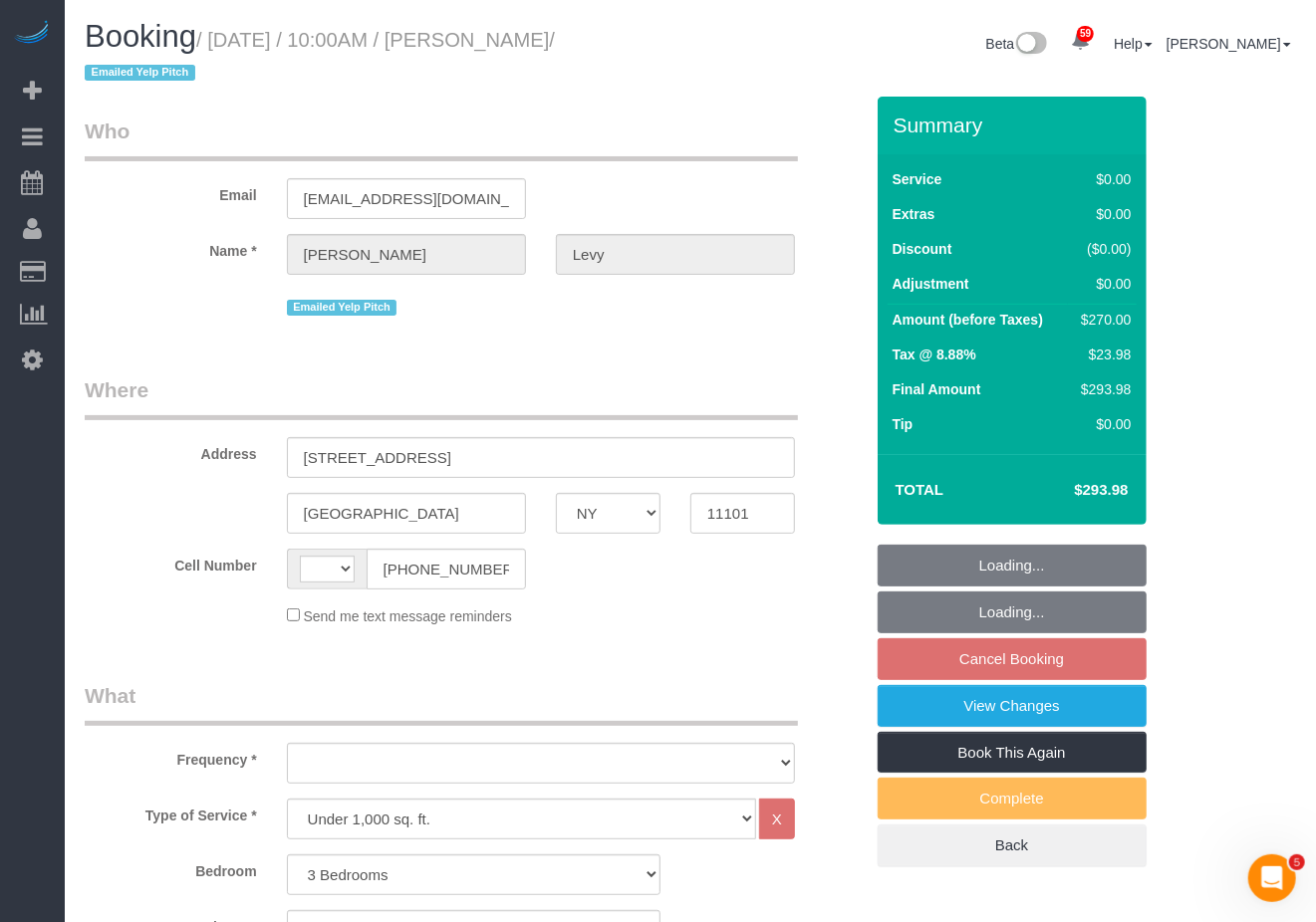 select on "string:US" 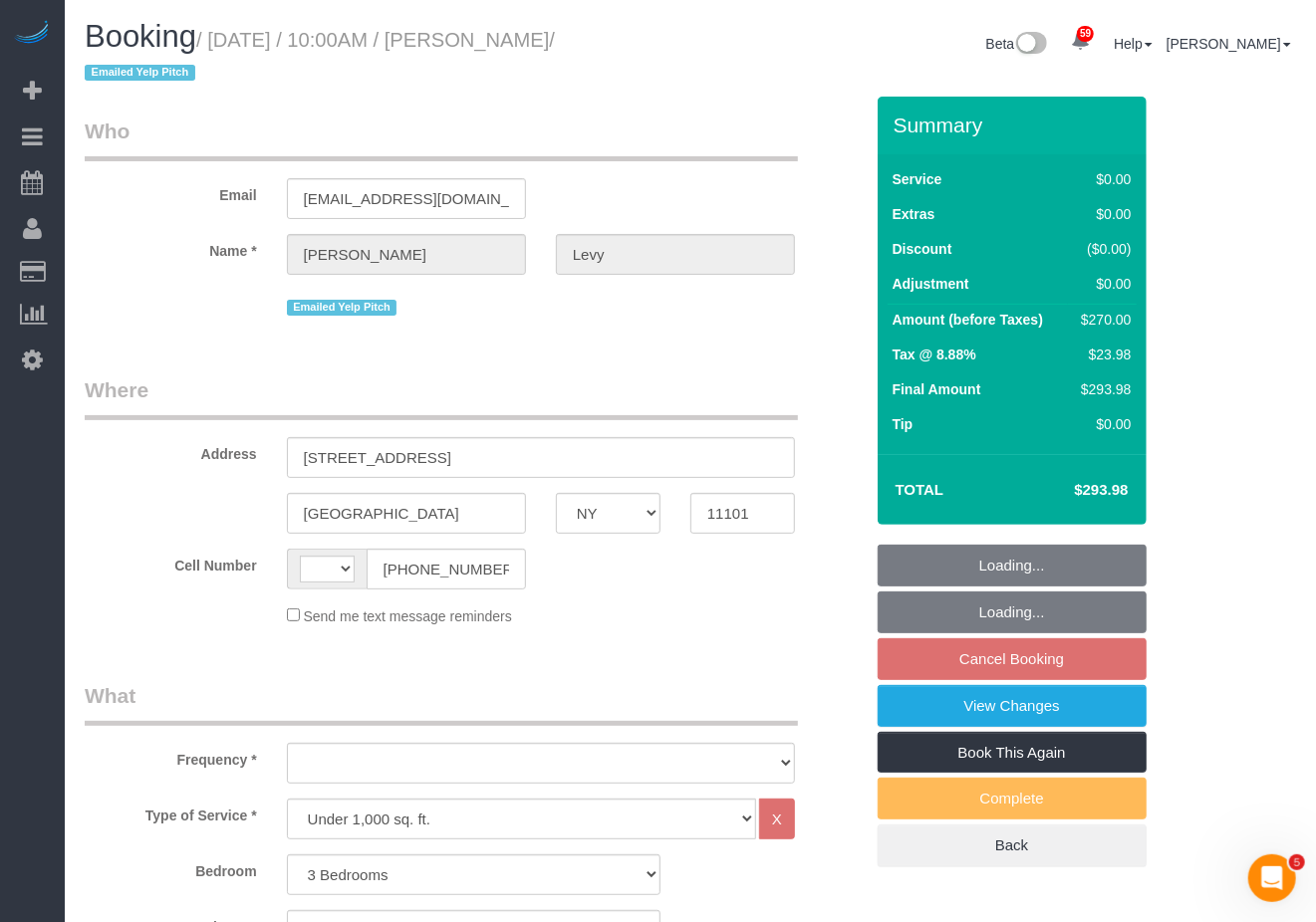 select on "object:912" 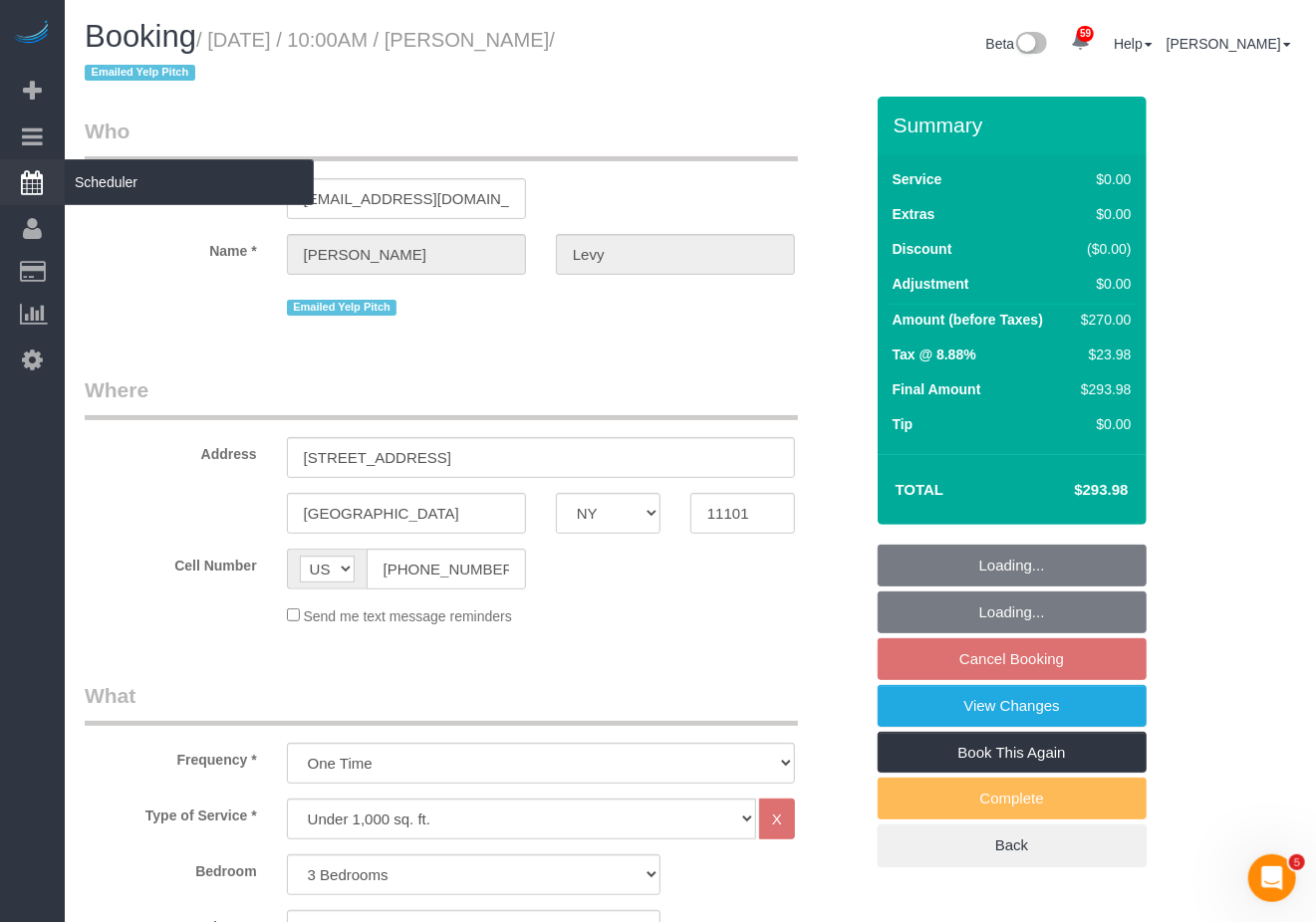 select on "spot3" 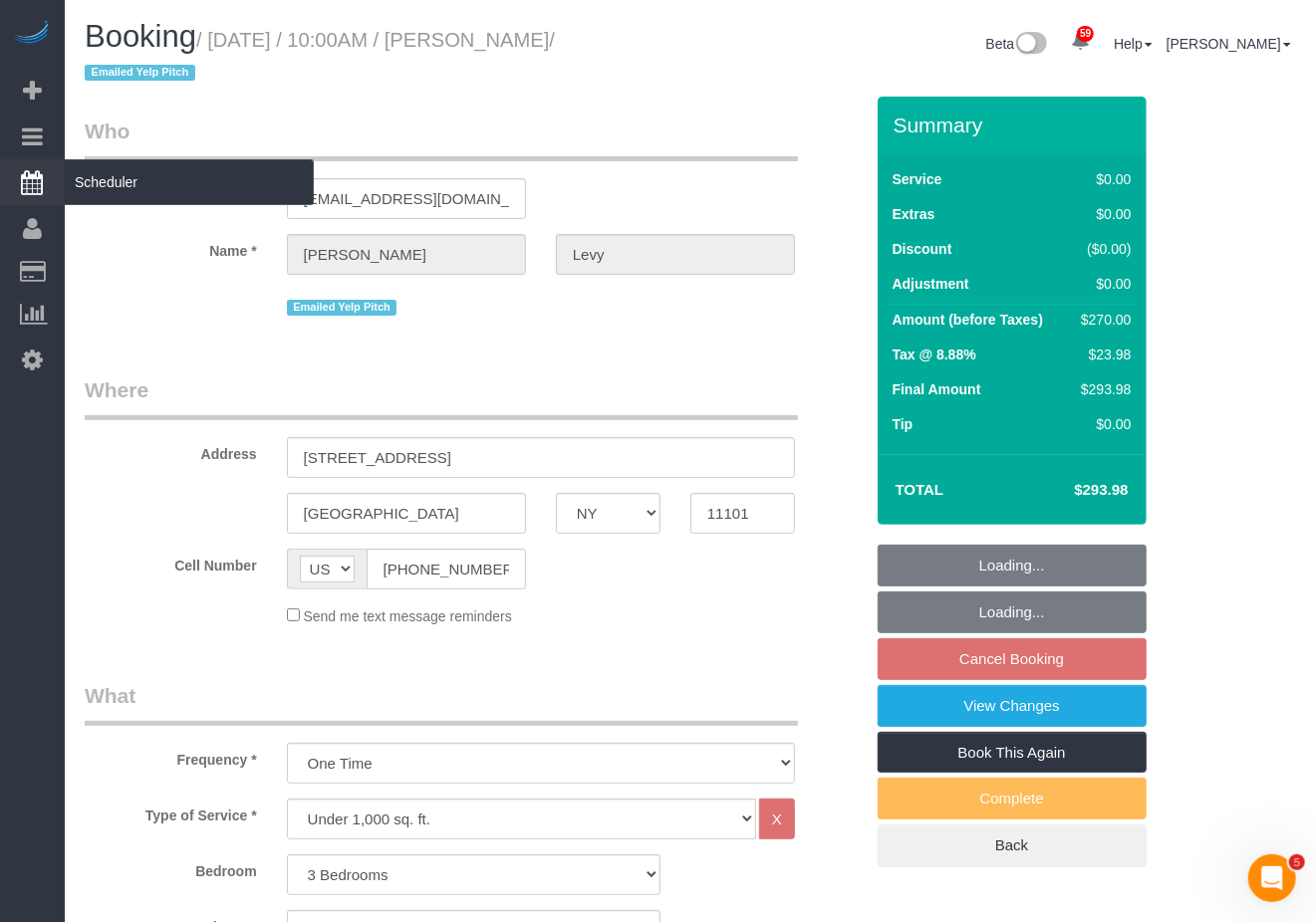 select on "number:89" 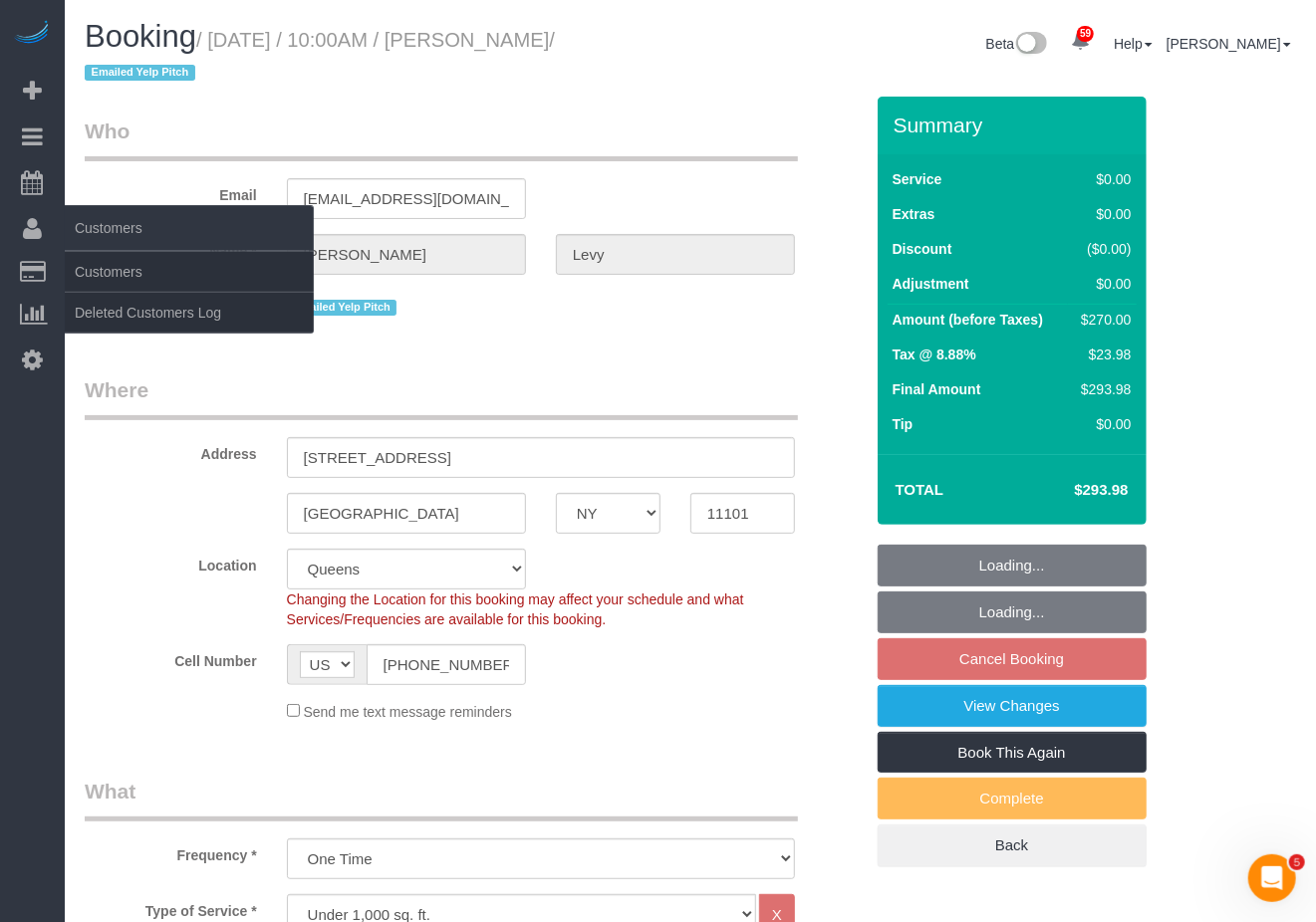 select on "string:stripe-pm_1RgZ6E4VGloSiKo7I8Fkm46d" 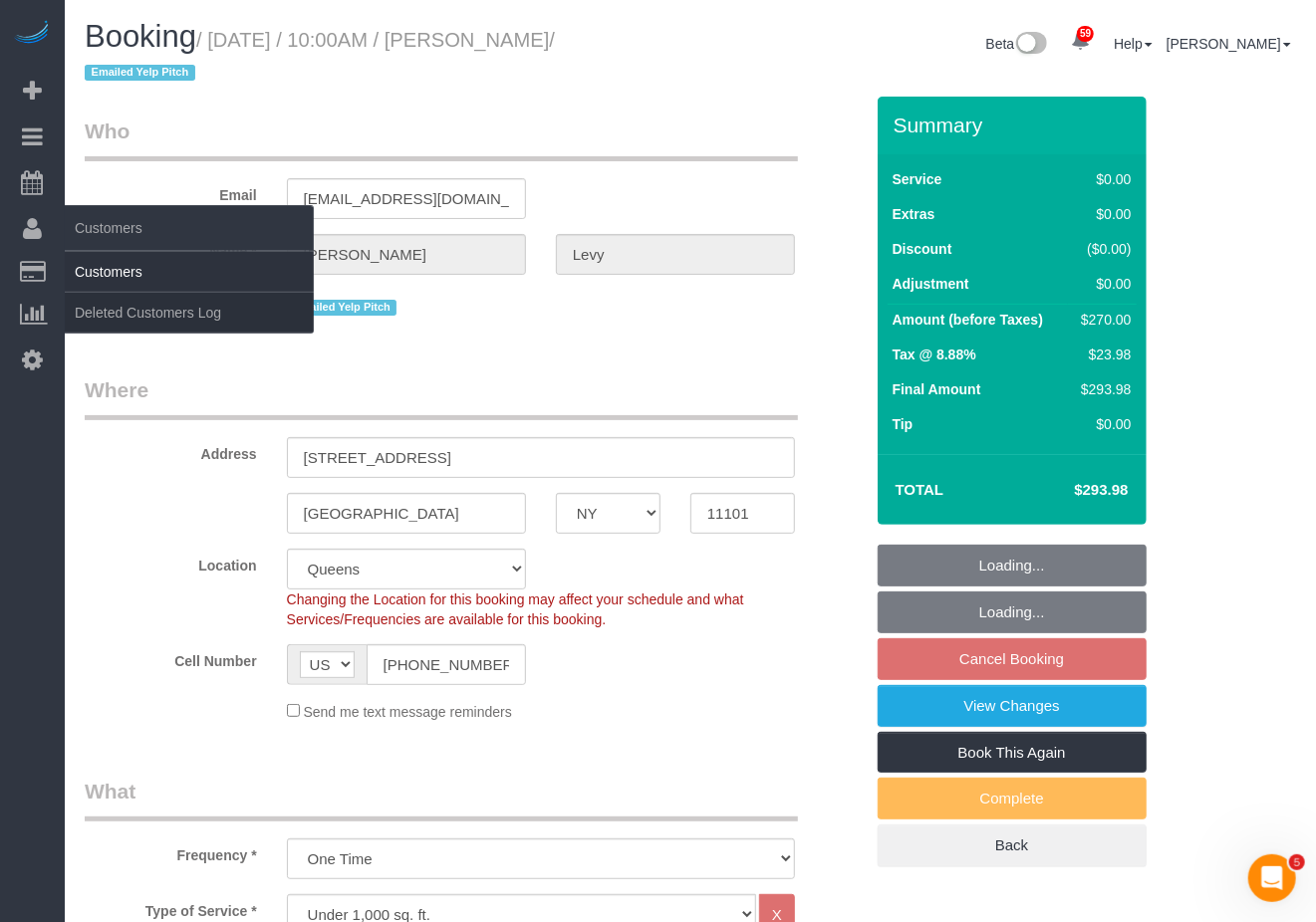 select on "spot58" 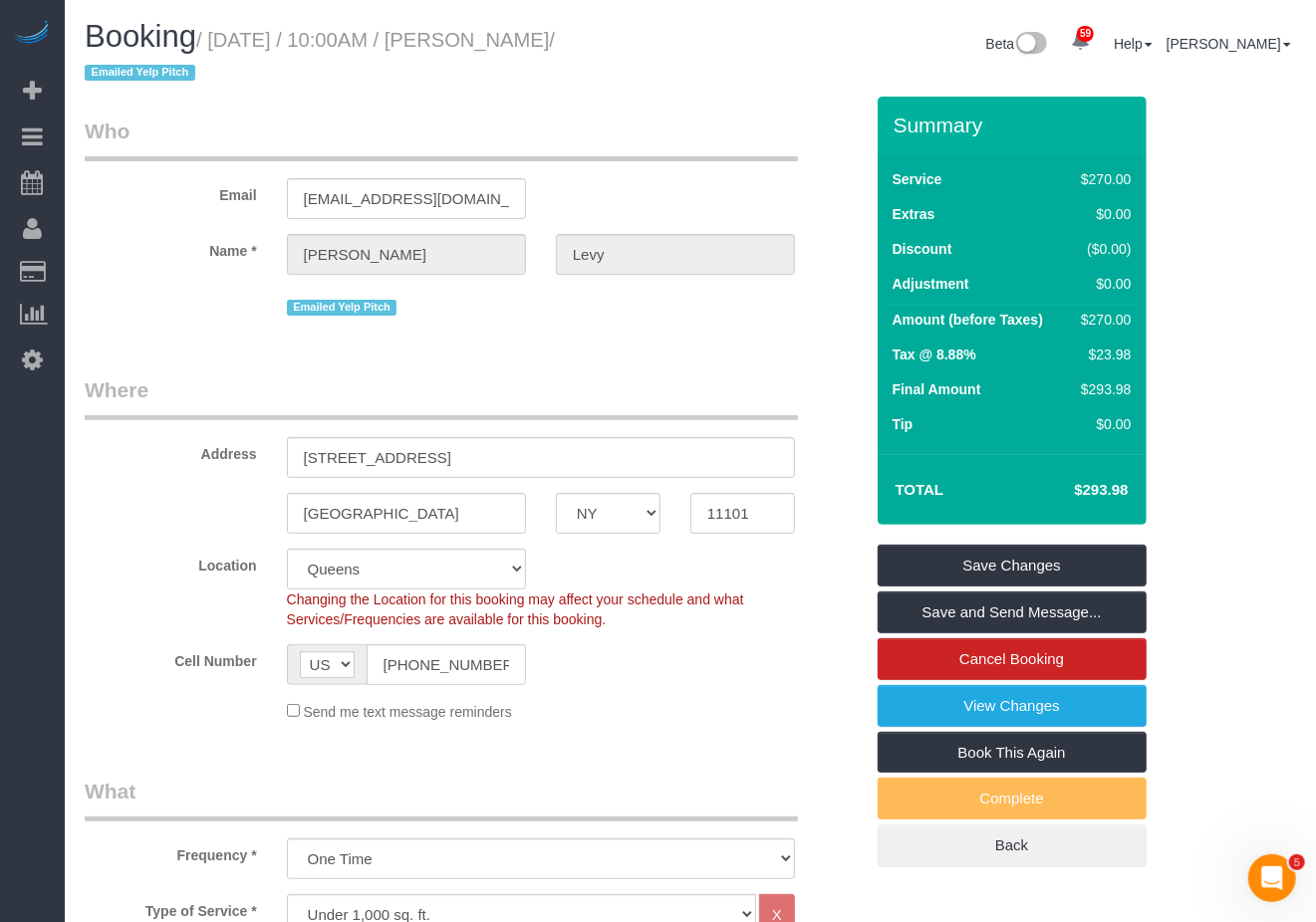 drag, startPoint x: 446, startPoint y: 37, endPoint x: 586, endPoint y: 44, distance: 140.1749 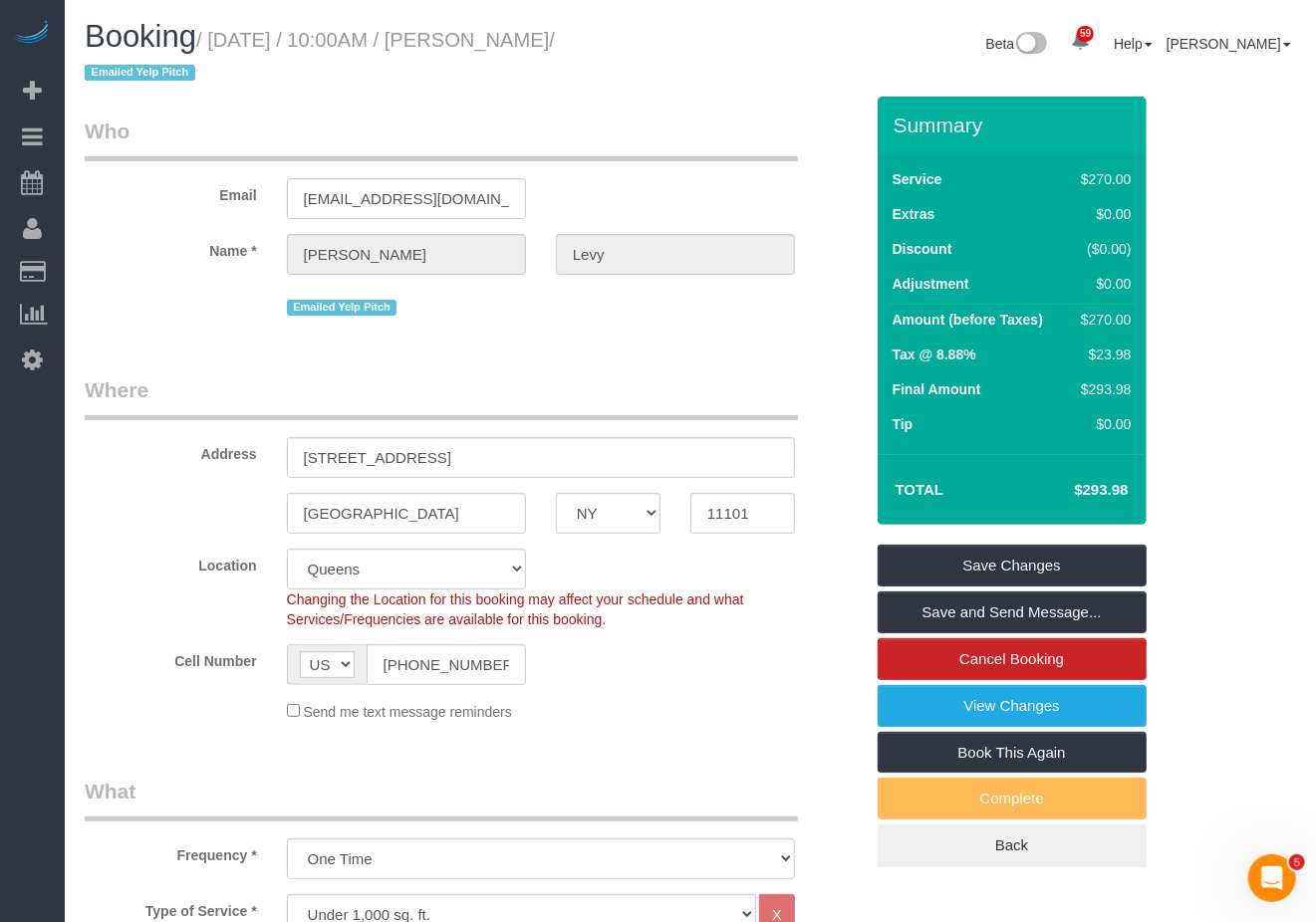 click on "/ July 05, 2025 / 10:00AM / Stephanie Levy
/
Emailed Yelp Pitch" at bounding box center [320, 57] 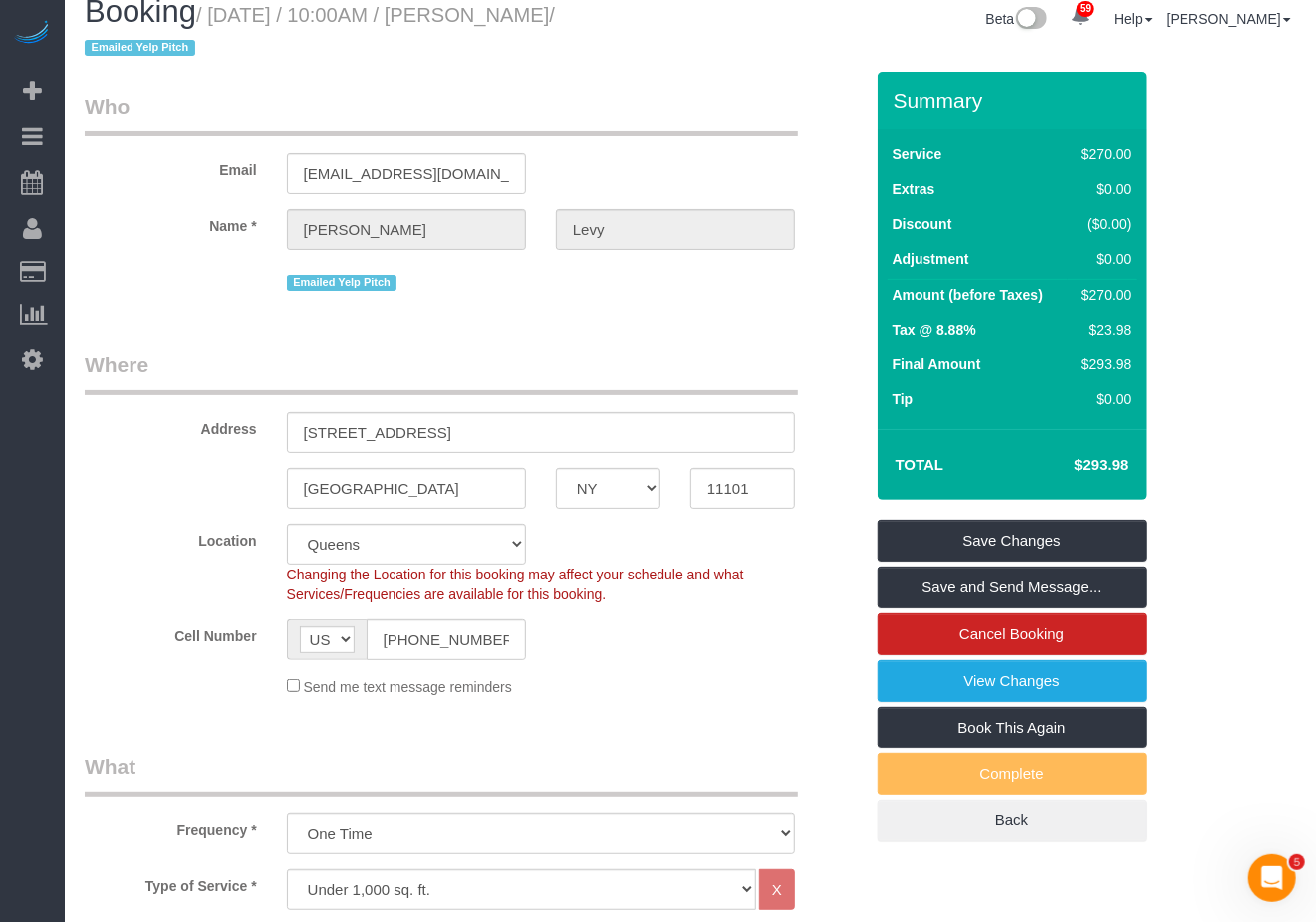 scroll, scrollTop: 0, scrollLeft: 0, axis: both 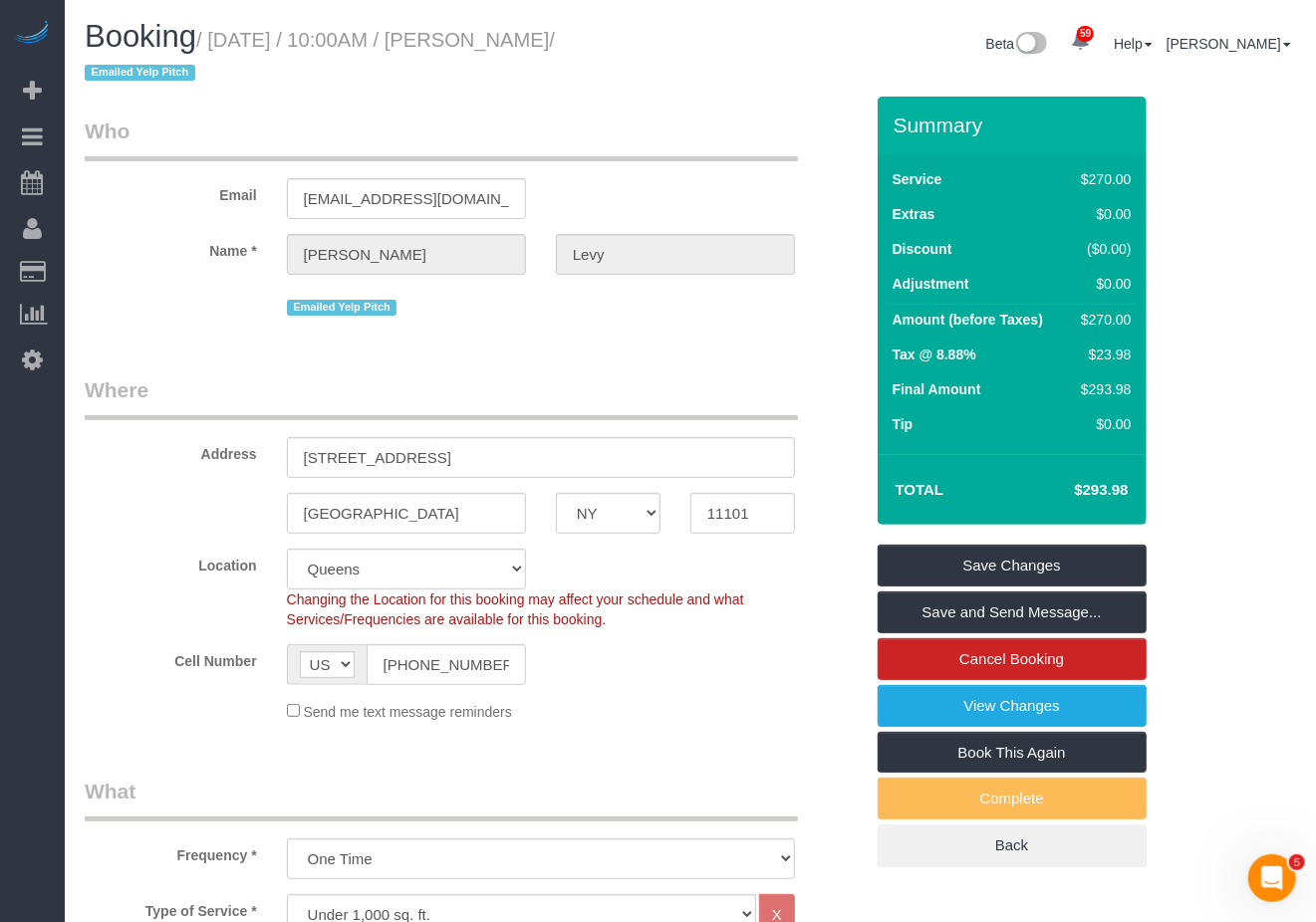 click on "Who
Email
stephblevy@gmail.com
Name *
Stephanie
Levy
Emailed Yelp Pitch
Where
Address
1-15 57th Avenue, Apt. 4323
Long Island City
AK
AL
AR
AZ
CA
CO
CT
DC
DE
FL
GA
HI
IA
ID
IL
IN
KS
KY
LA
MA
MD
ME
MI
MN
MO
MS
MT
NC" at bounding box center (690, 1764) 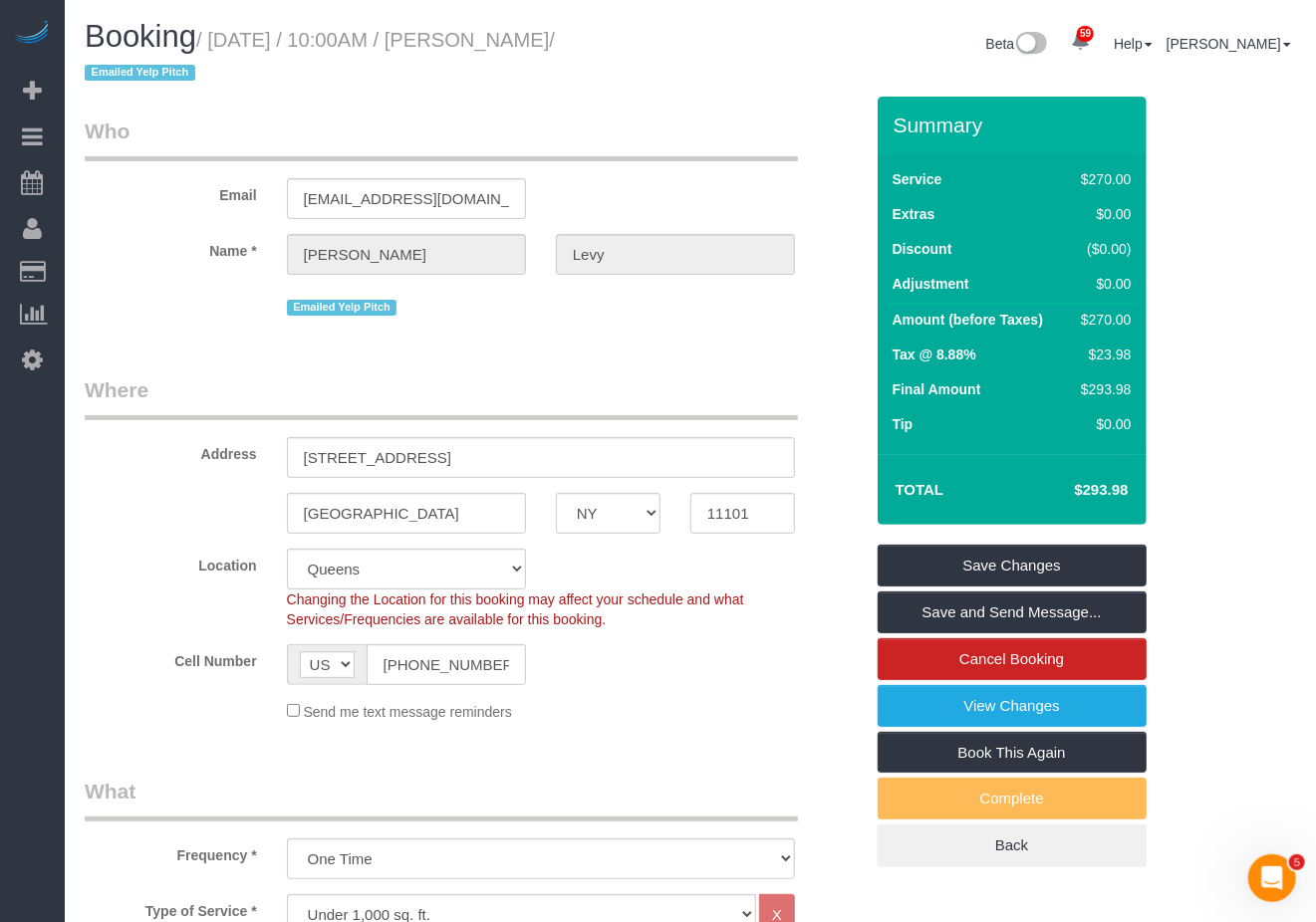 drag, startPoint x: 447, startPoint y: 37, endPoint x: 586, endPoint y: 22, distance: 139.807 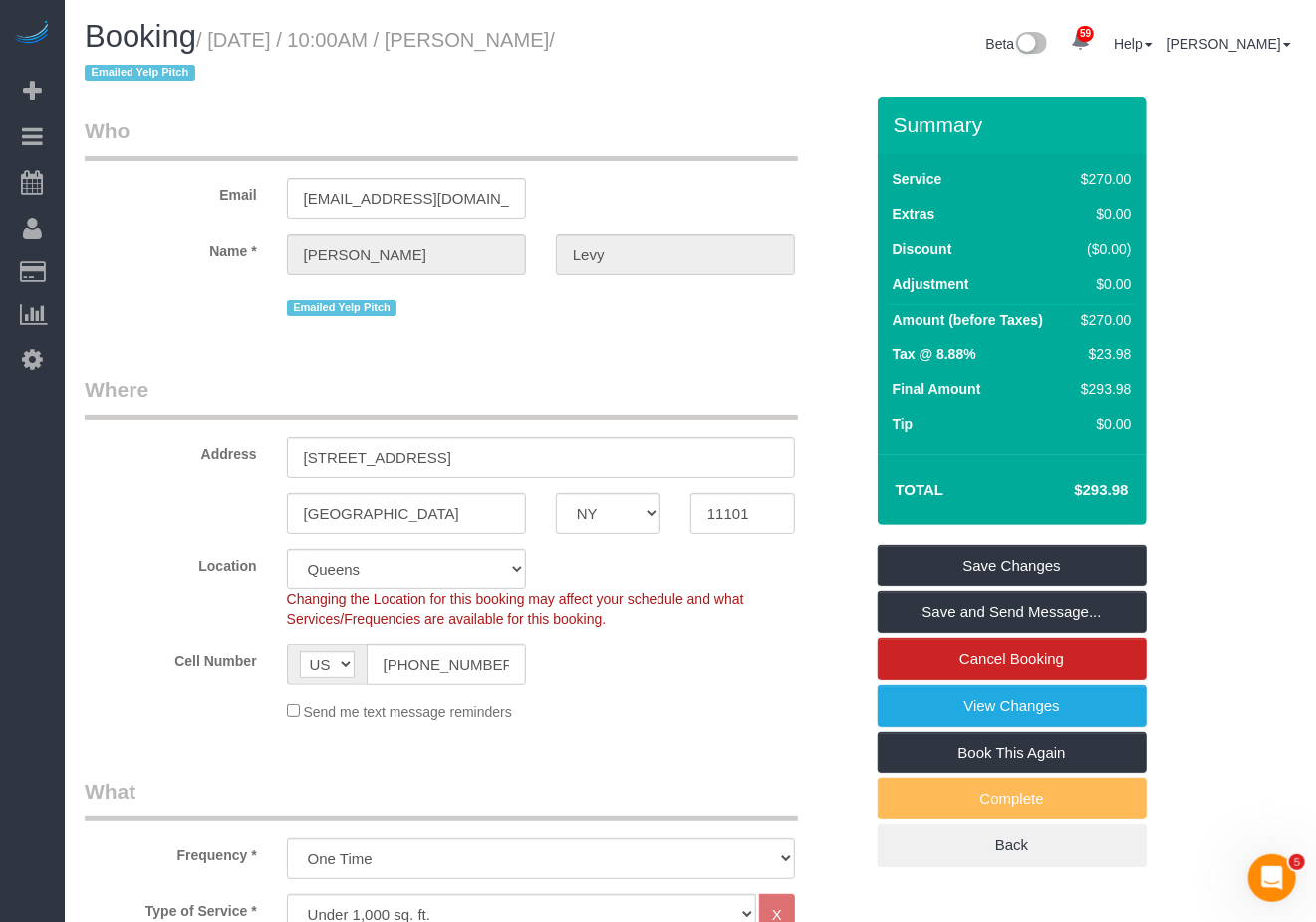 click on "Booking
/ July 05, 2025 / 10:00AM / Stephanie Levy
/
Emailed Yelp Pitch" at bounding box center (380, 54) 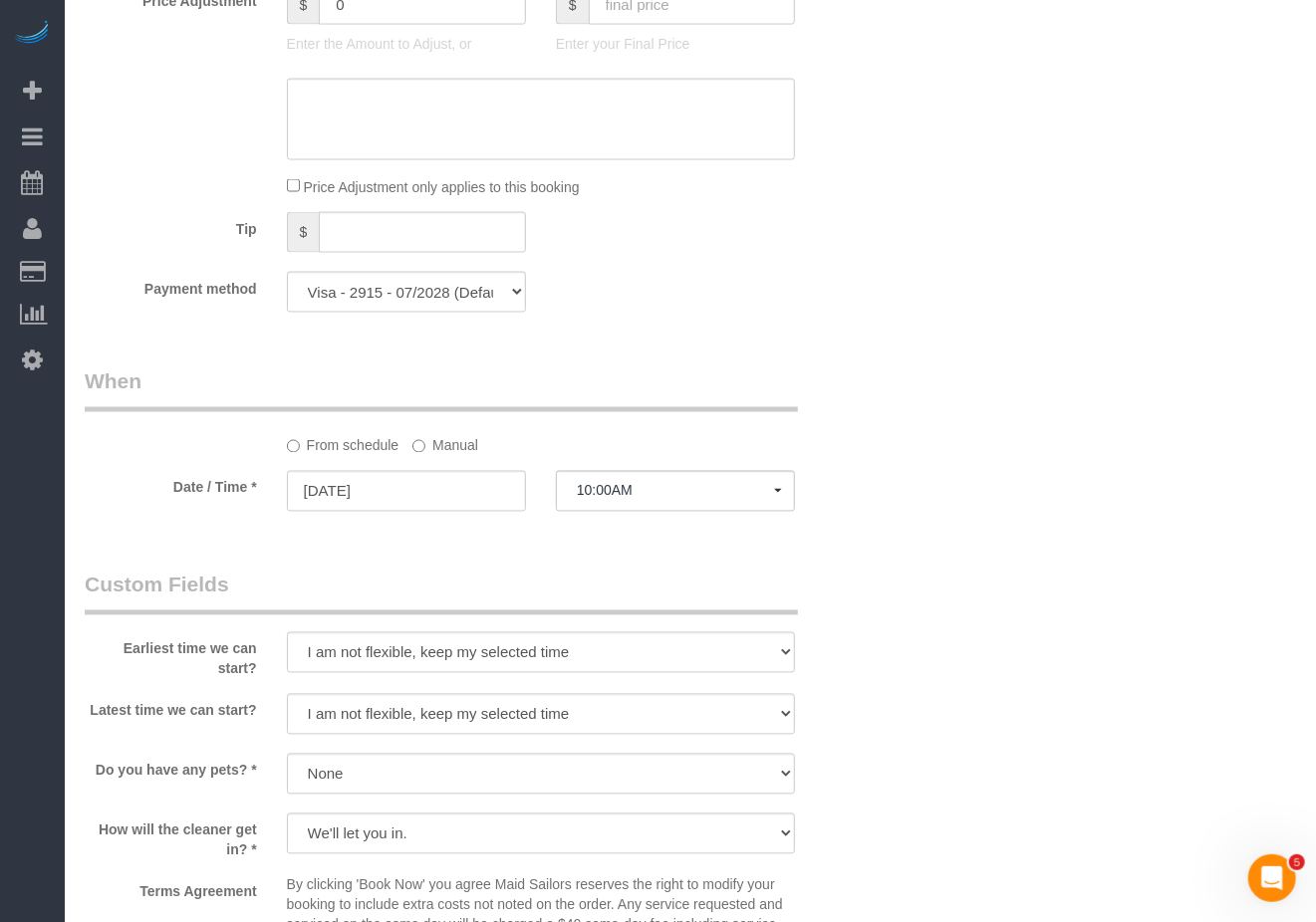 scroll, scrollTop: 1726, scrollLeft: 0, axis: vertical 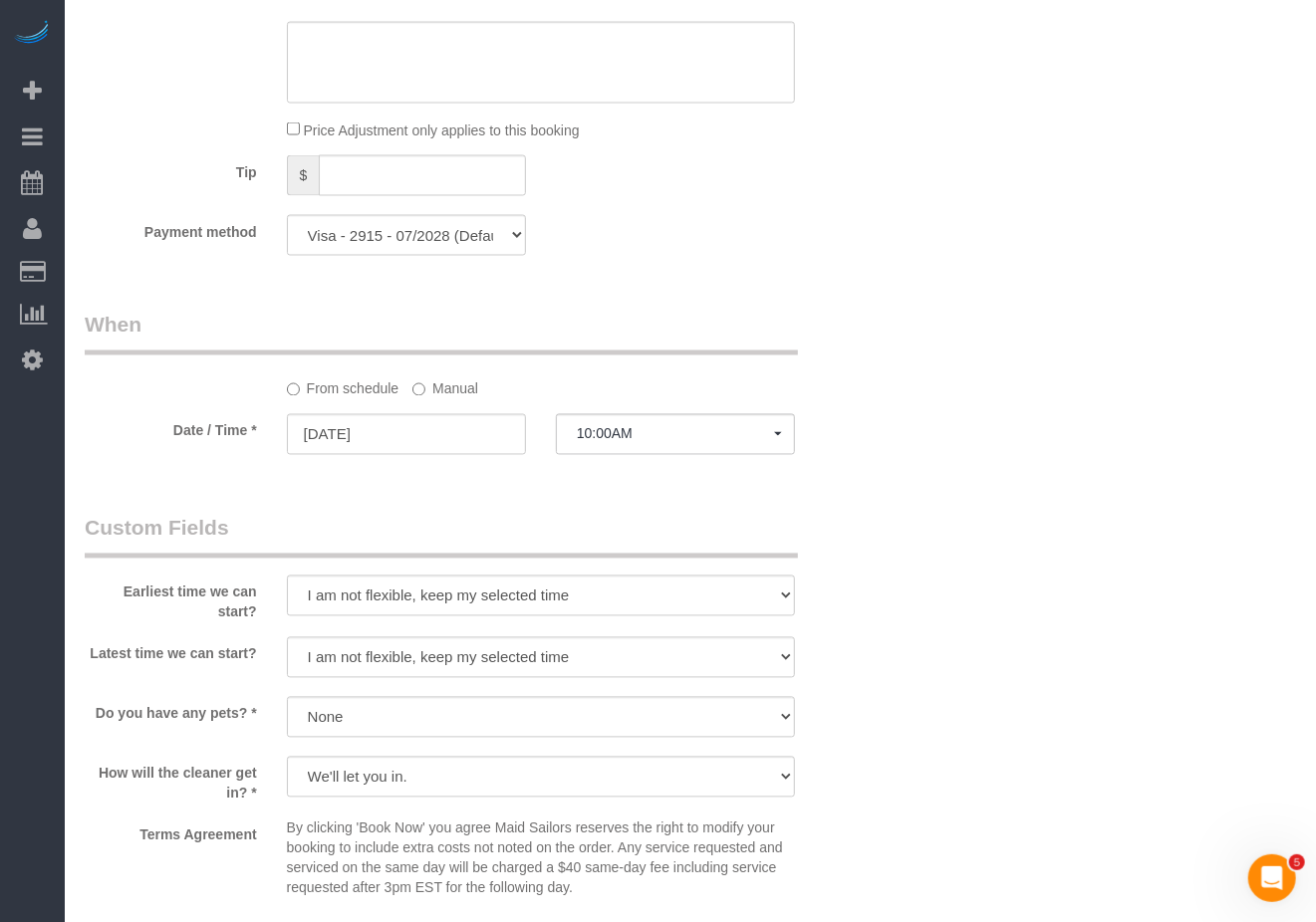 click on "Who
Email
stephblevy@gmail.com
Name *
Stephanie
Levy
Emailed Yelp Pitch
Where
Address
1-15 57th Avenue, Apt. 4323
Long Island City
AK
AL
AR
AZ
CA
CO
CT
DC
DE
FL
GA
HI
IA
ID
IL
IN
KS
KY
LA
MA
MD
ME
MI
MN
MO
MS
MT
NC" at bounding box center (690, 39) 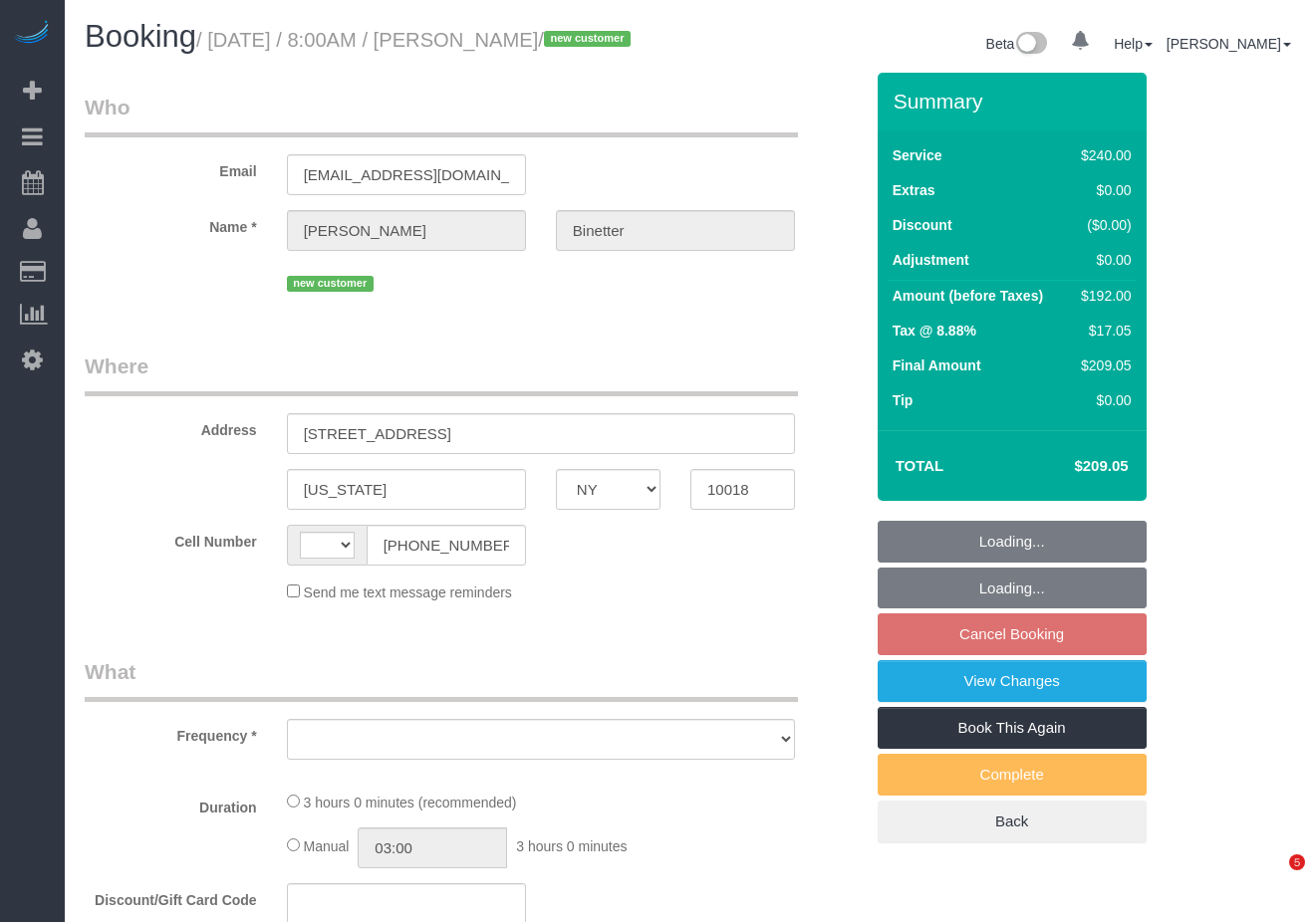 select on "NY" 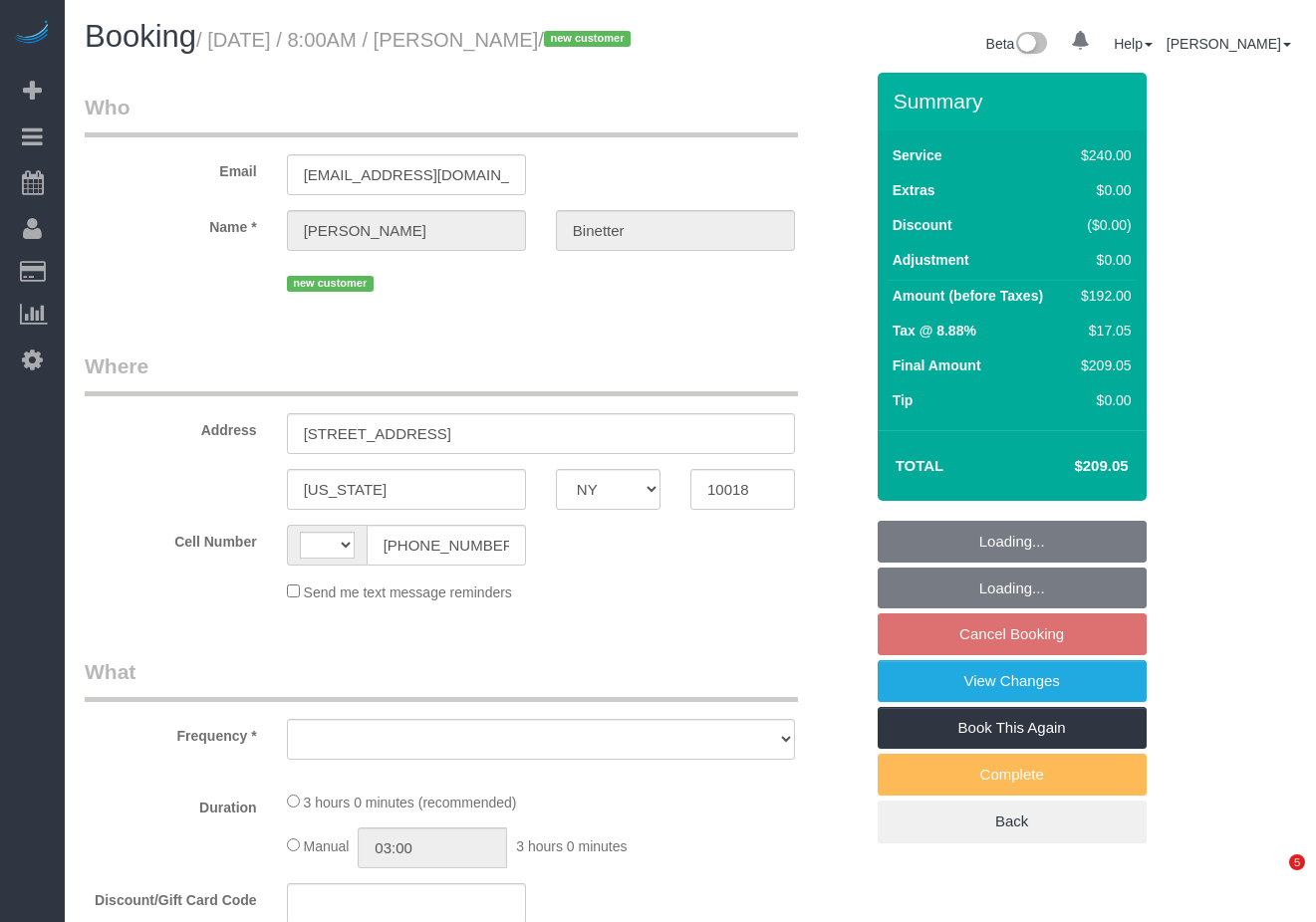 scroll, scrollTop: 0, scrollLeft: 0, axis: both 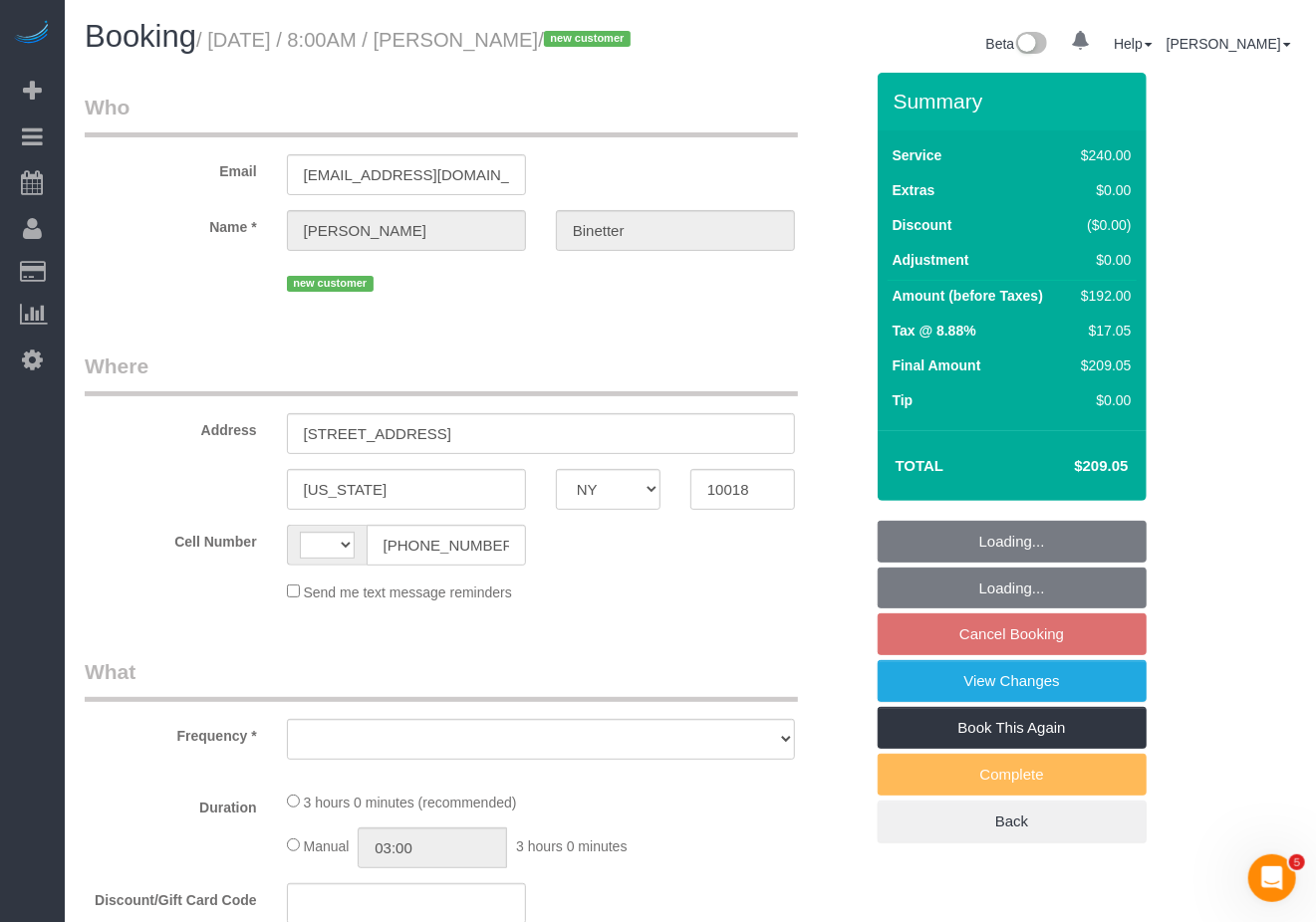 select on "number:89" 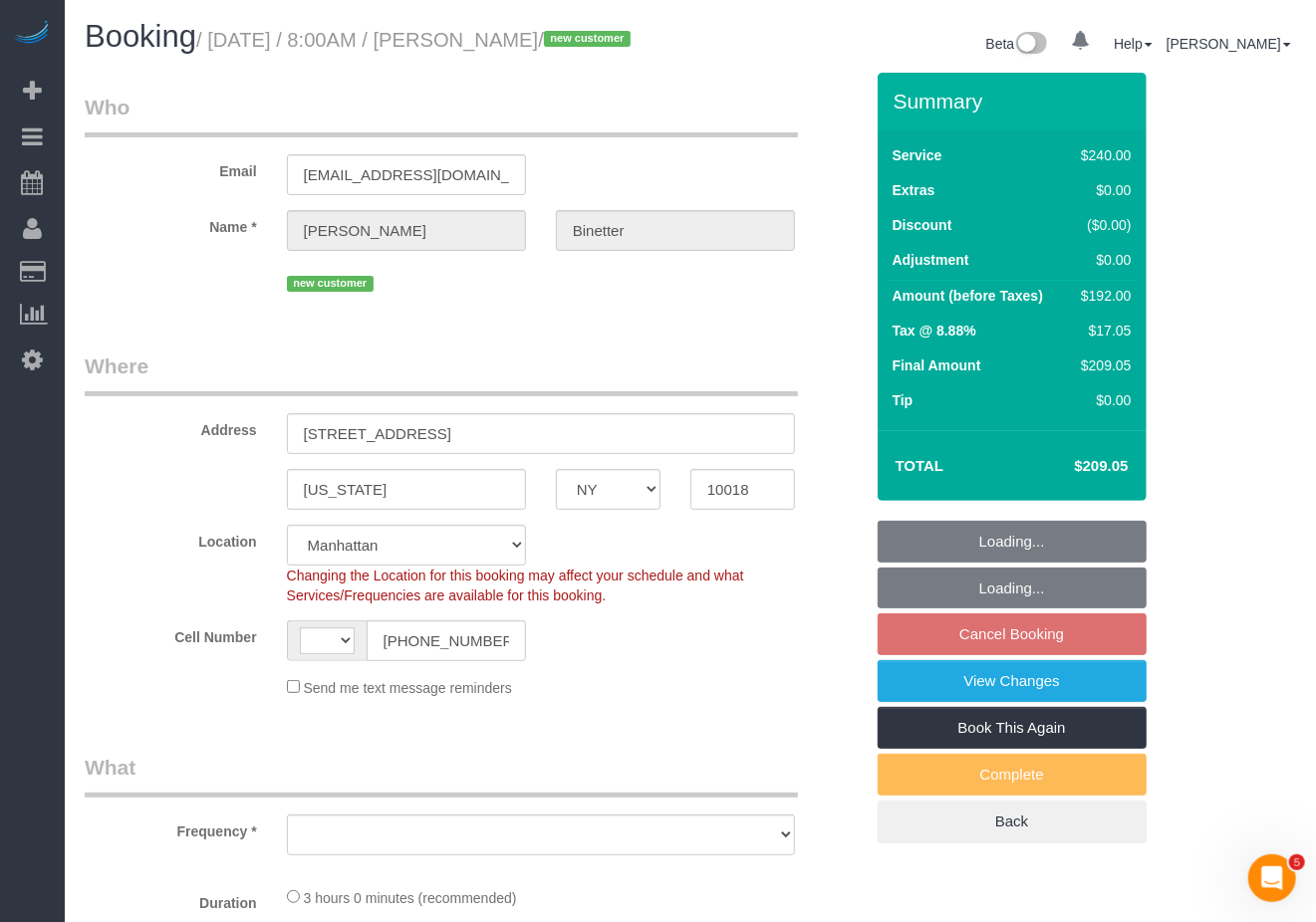 select on "string:US" 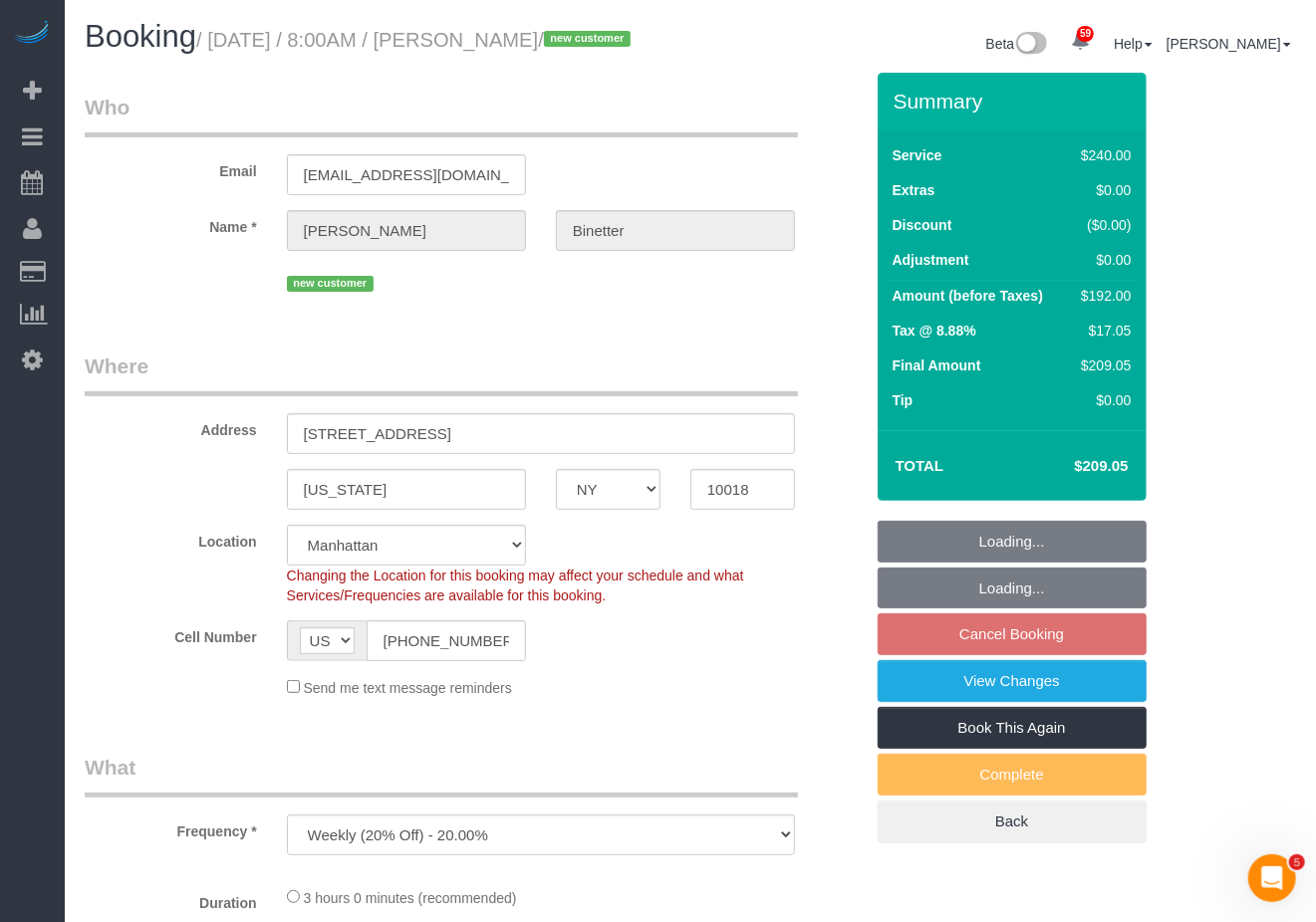 select on "object:1046" 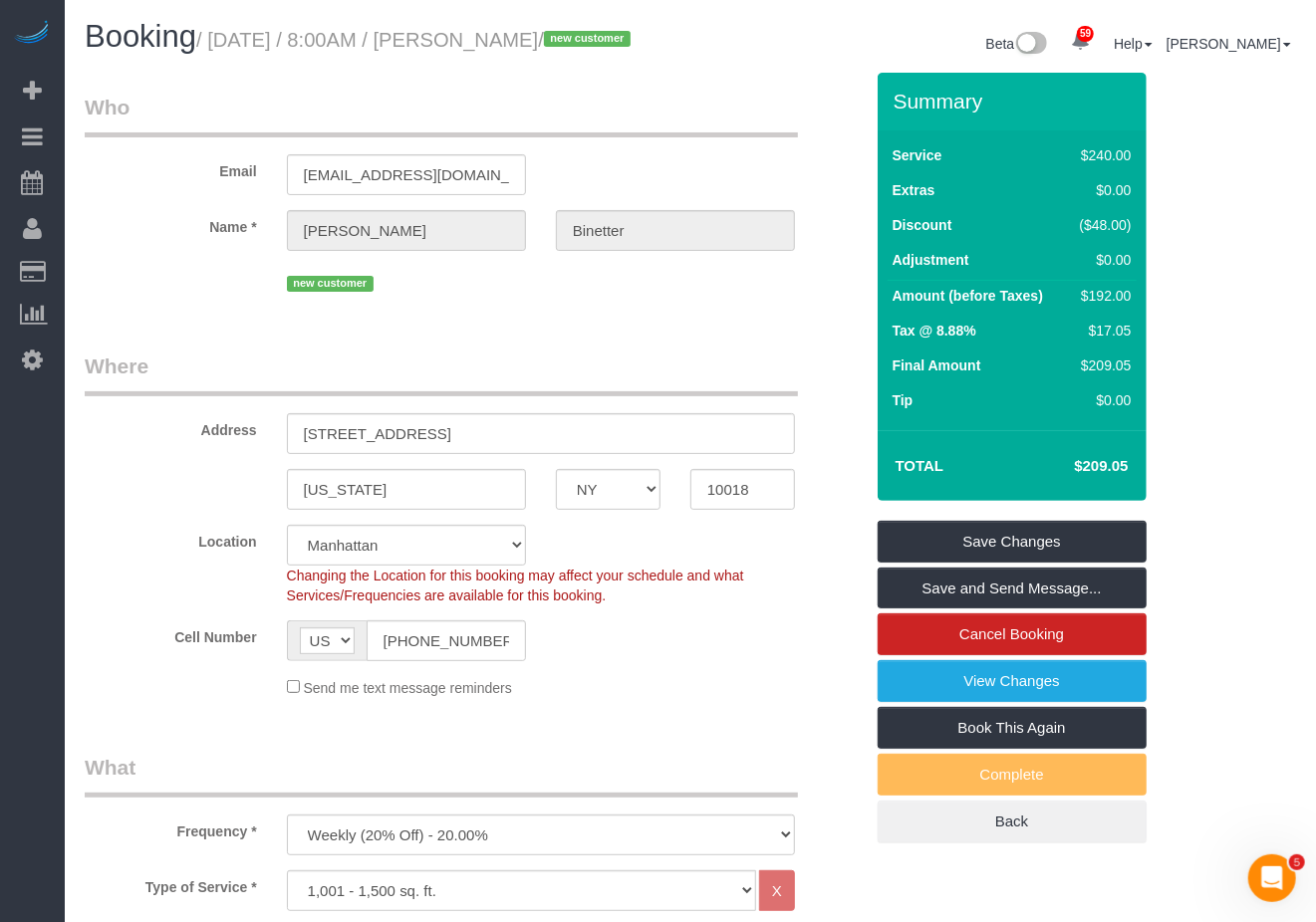 click on "Booking
/ July 07, 2025 / 8:00AM / Benjamin Binetter
/
new customer
Beta
59
Your Notifications
You have 0 alerts
×
You have 4  to charge for 07/02/2025
×
You have 6  to charge for 07/01/2025
×
You have 3  to charge for 06/30/2025
×
×" at bounding box center [690, 46] 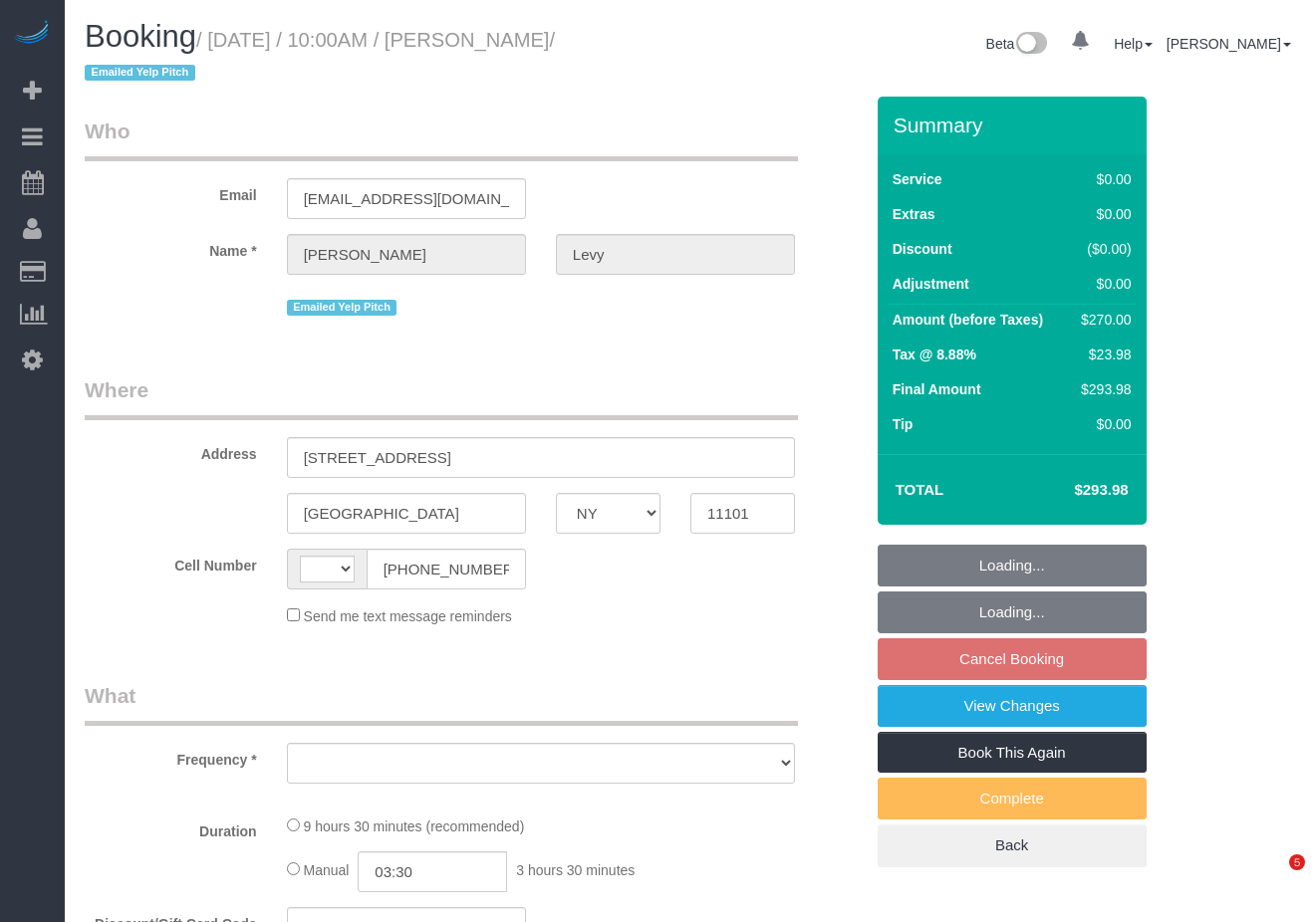 select on "NY" 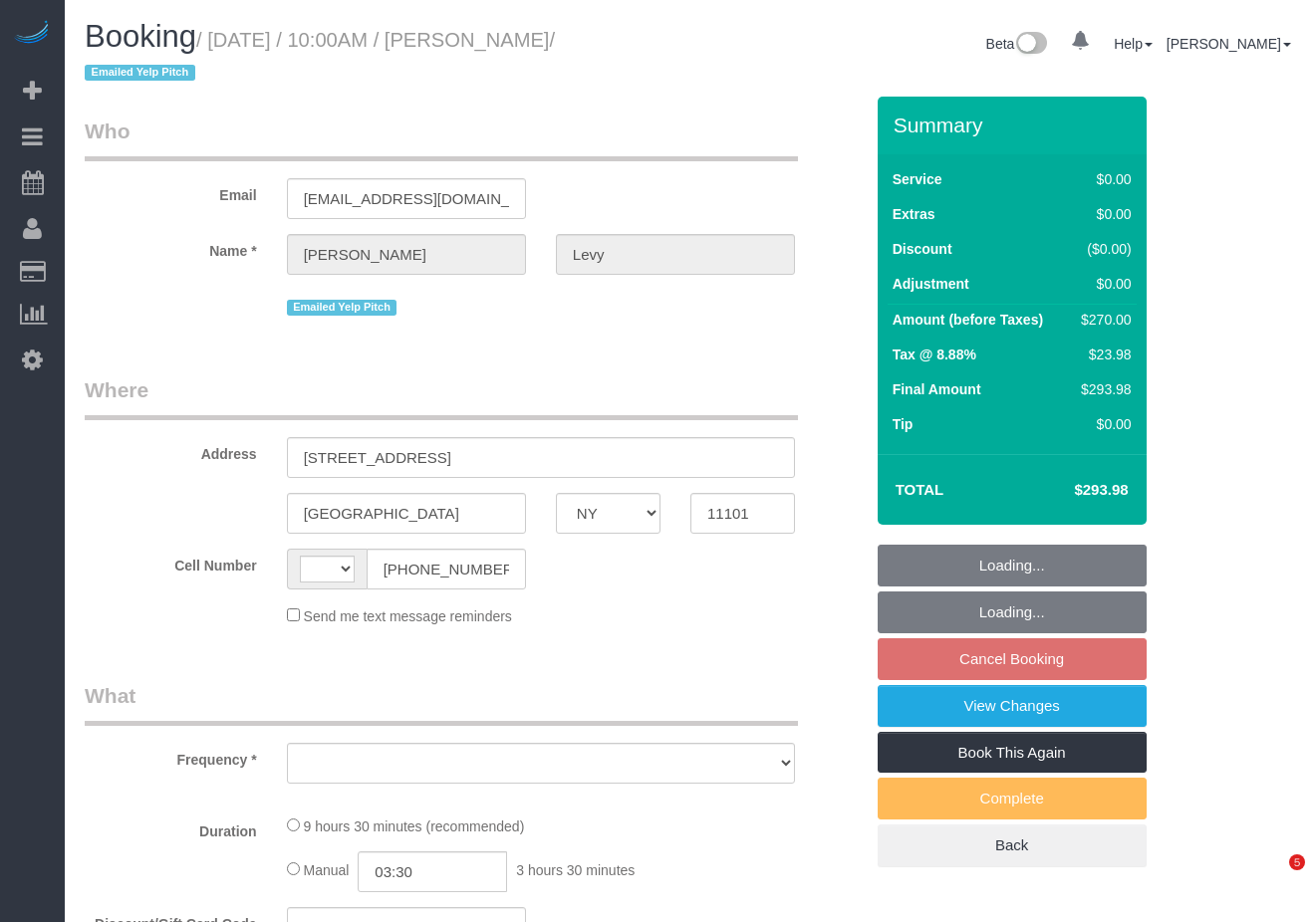 scroll, scrollTop: 0, scrollLeft: 0, axis: both 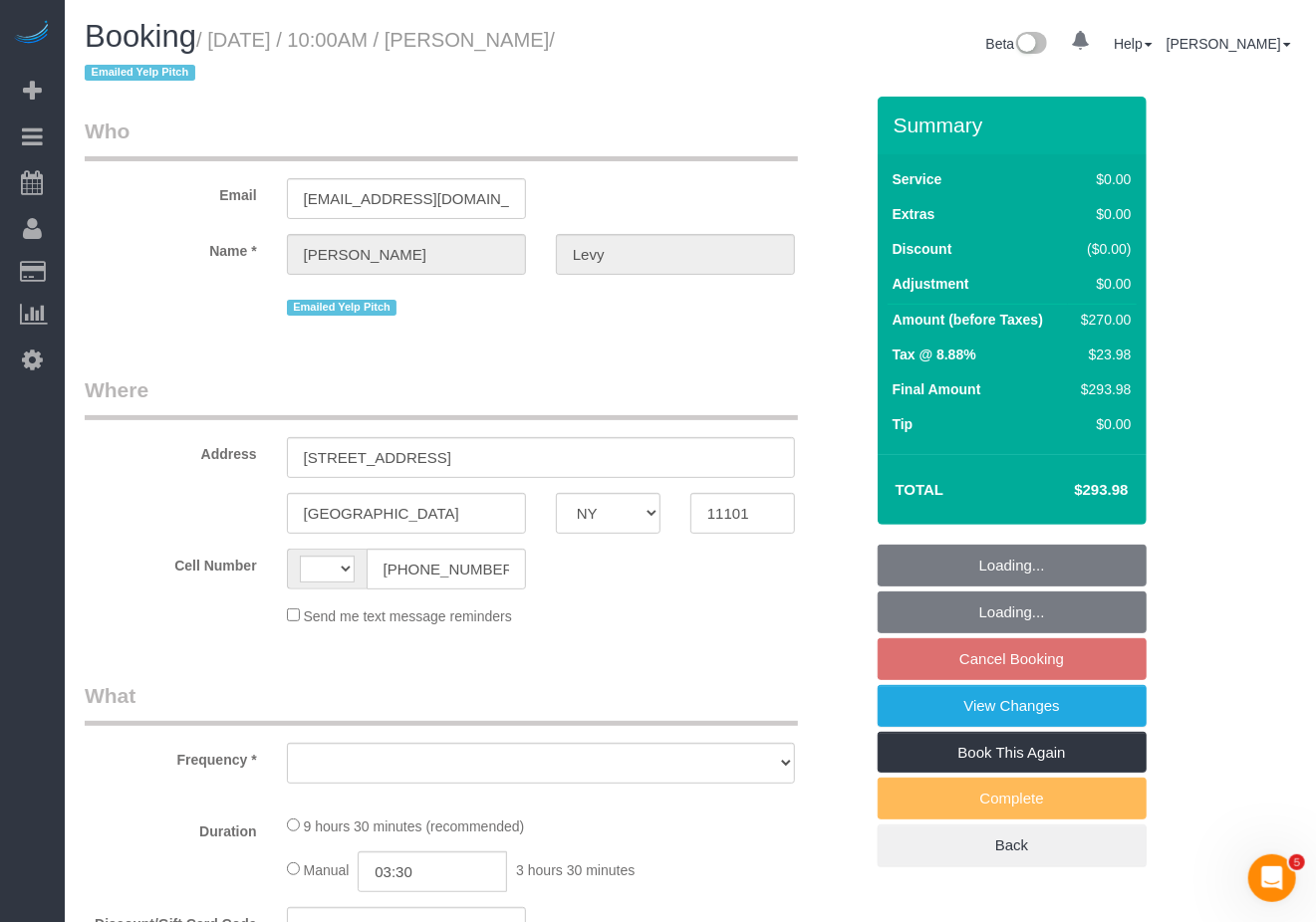 select on "string:[GEOGRAPHIC_DATA]" 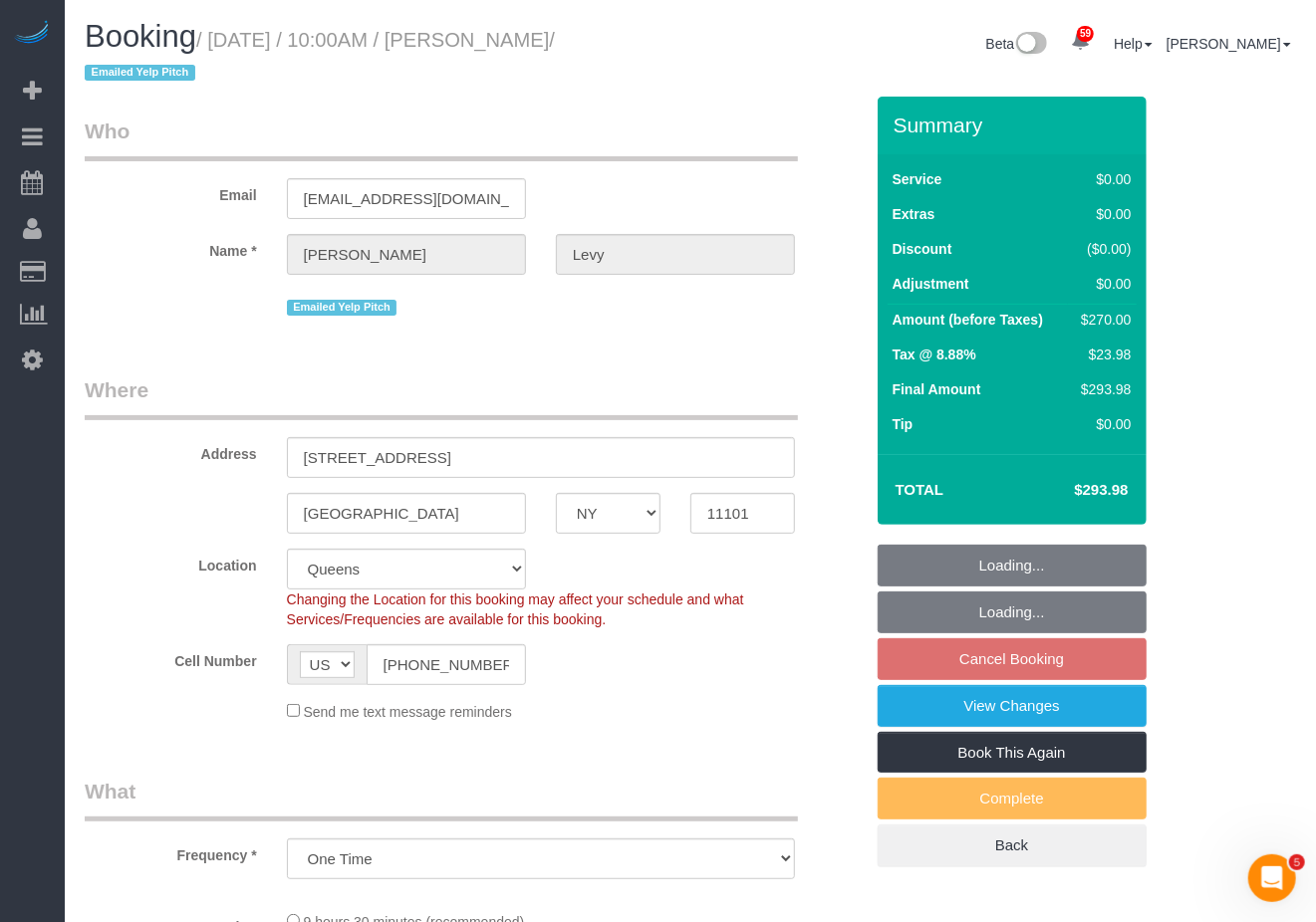select on "string:stripe-pm_1RgZ6E4VGloSiKo7I8Fkm46d" 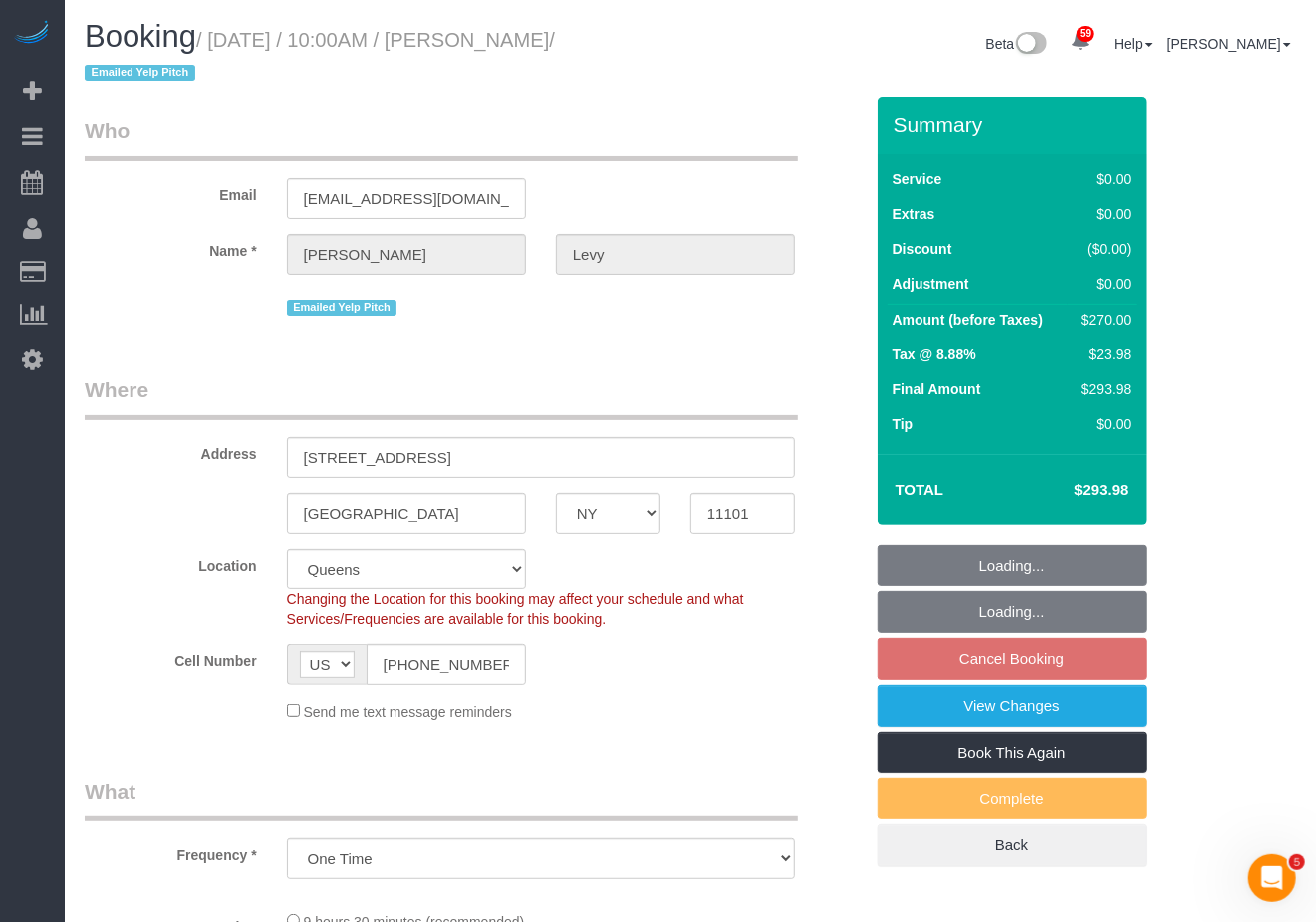 select on "number:89" 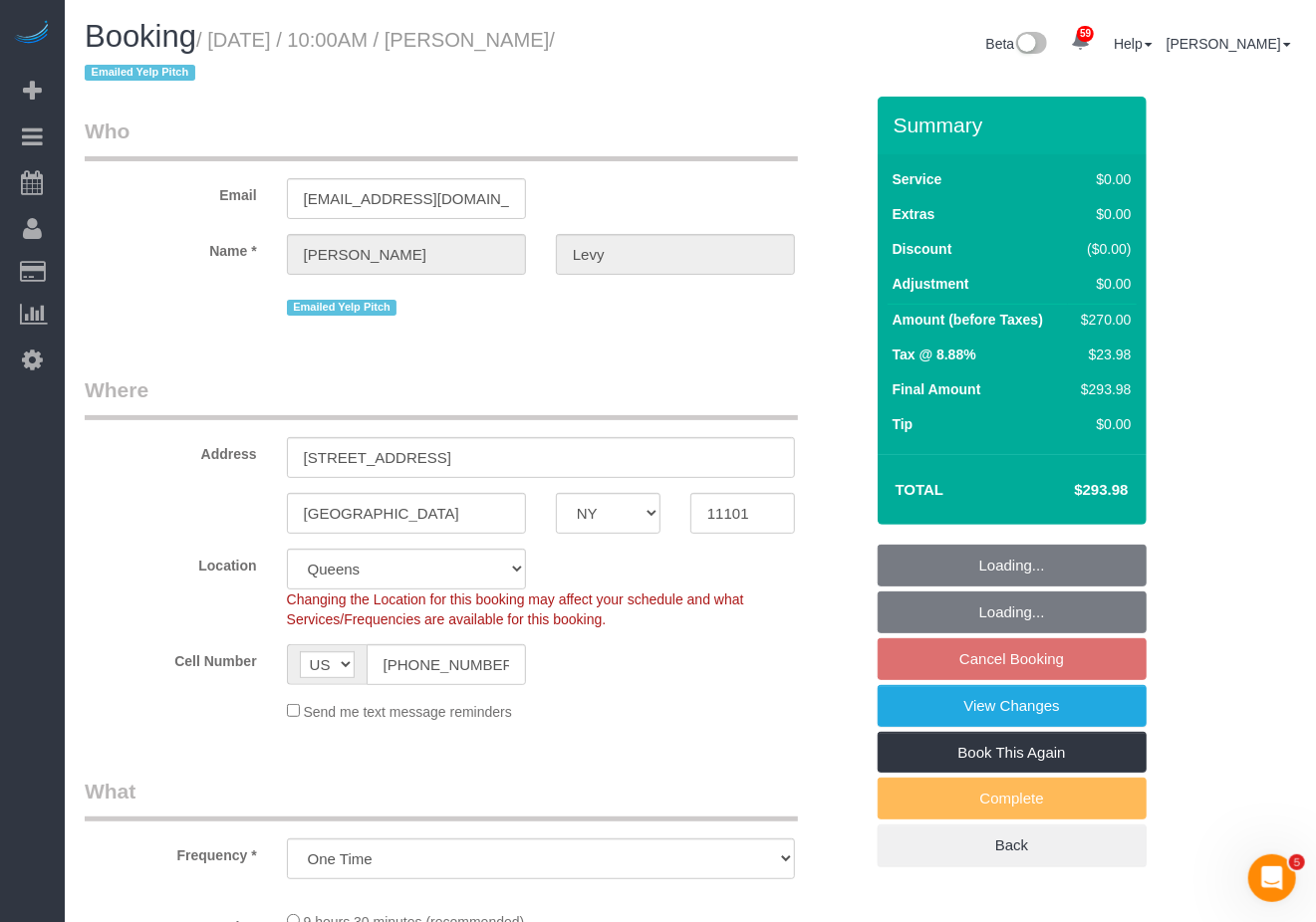 select on "object:965" 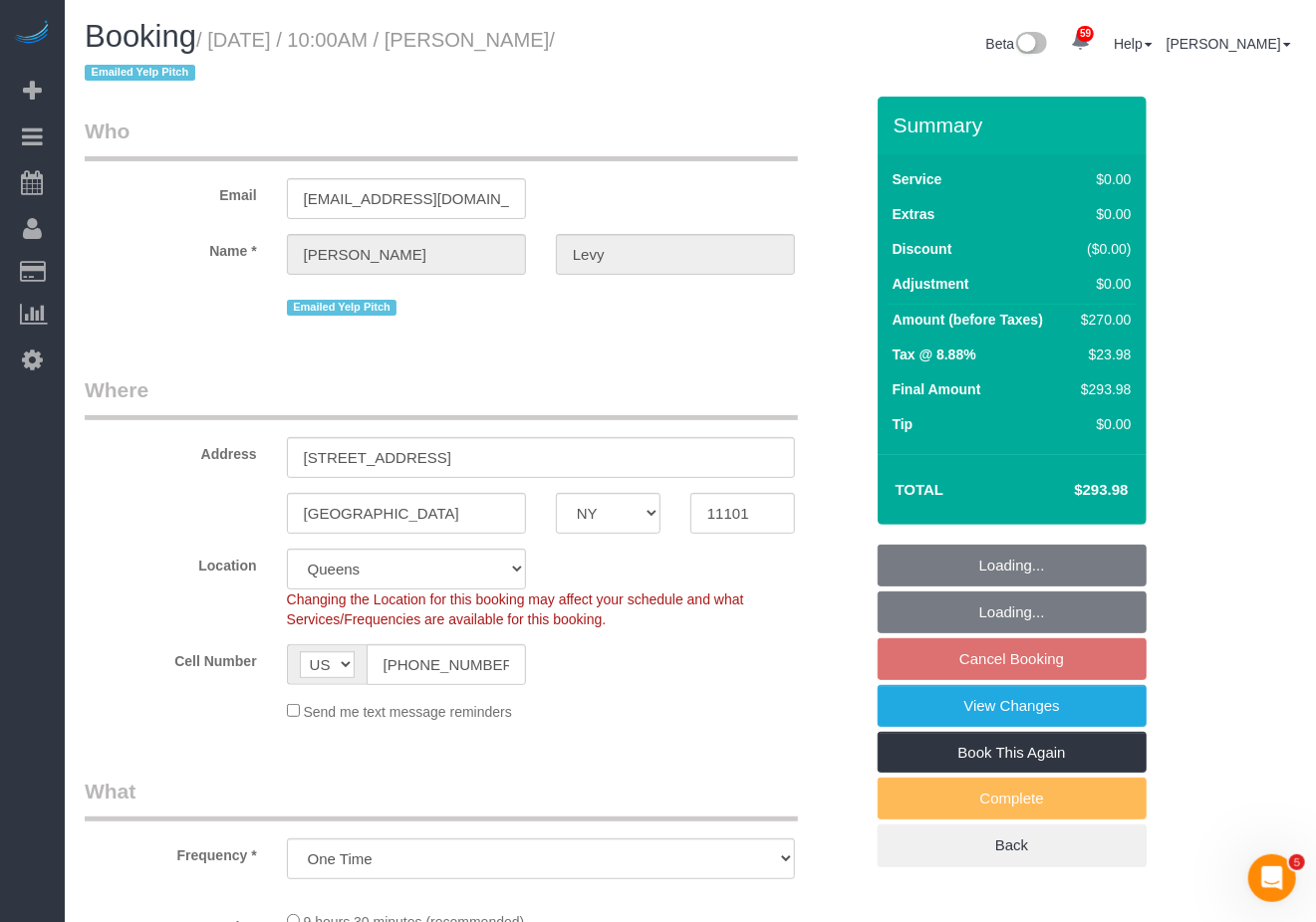 select on "3" 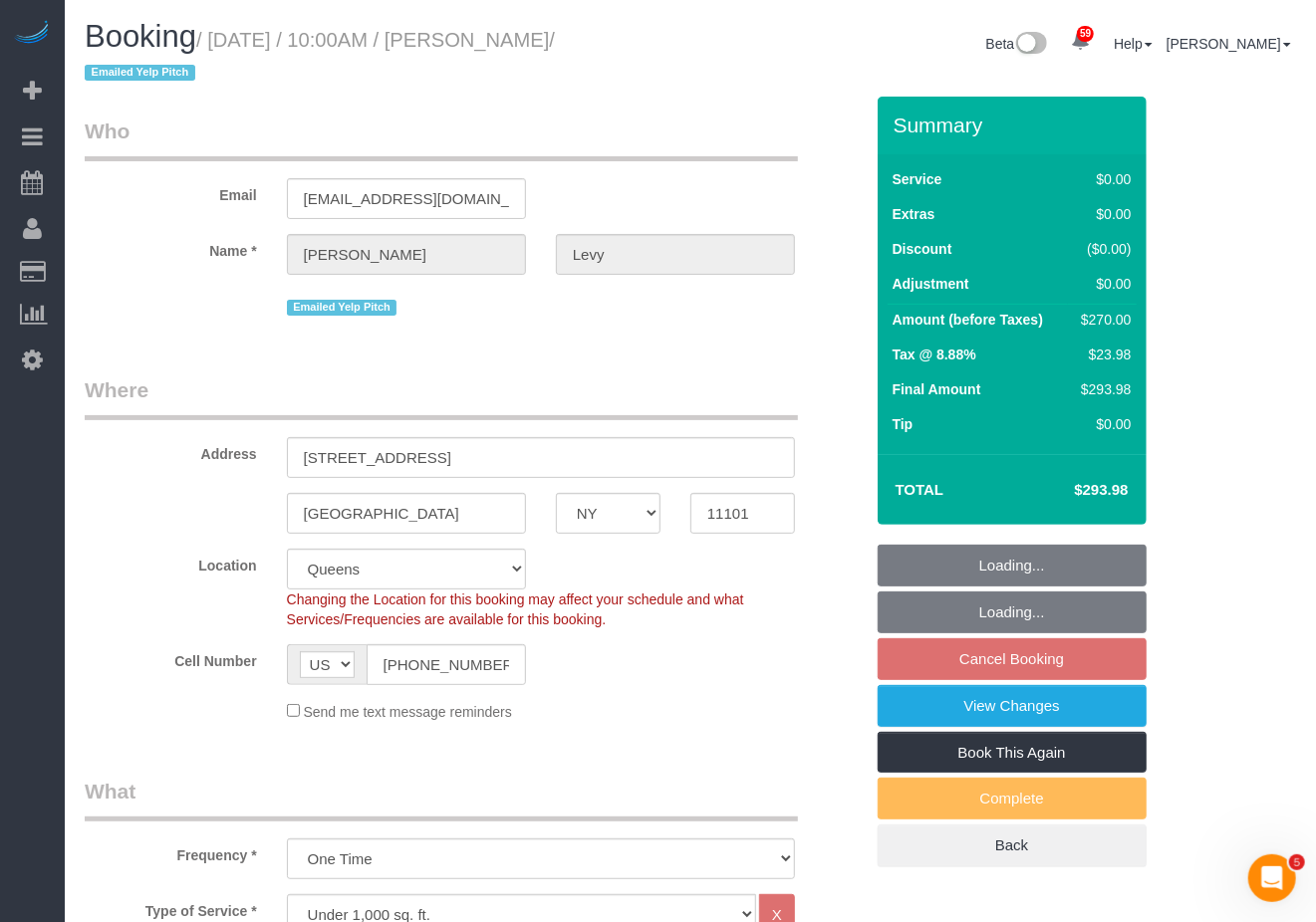 select on "3" 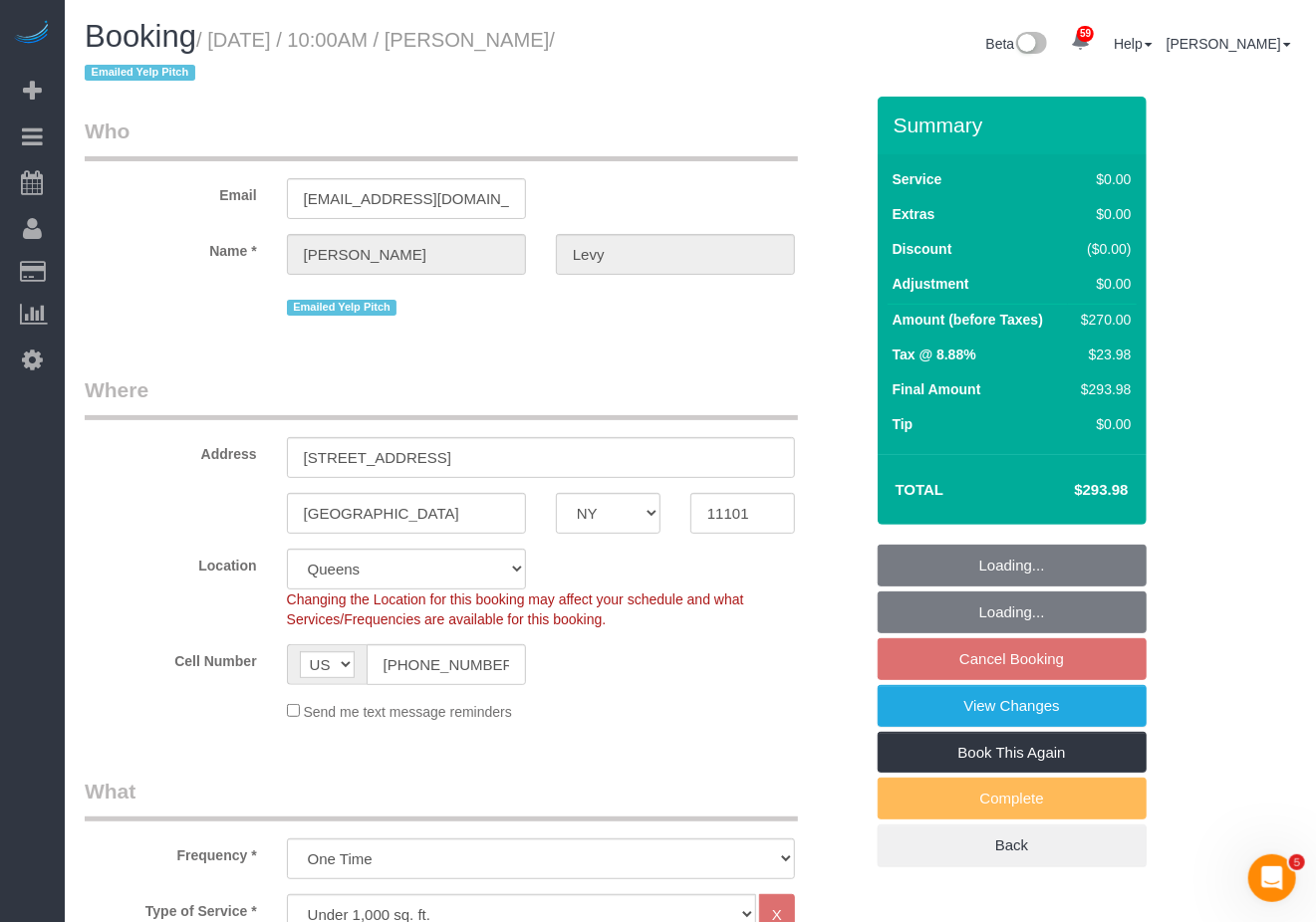 select on "2" 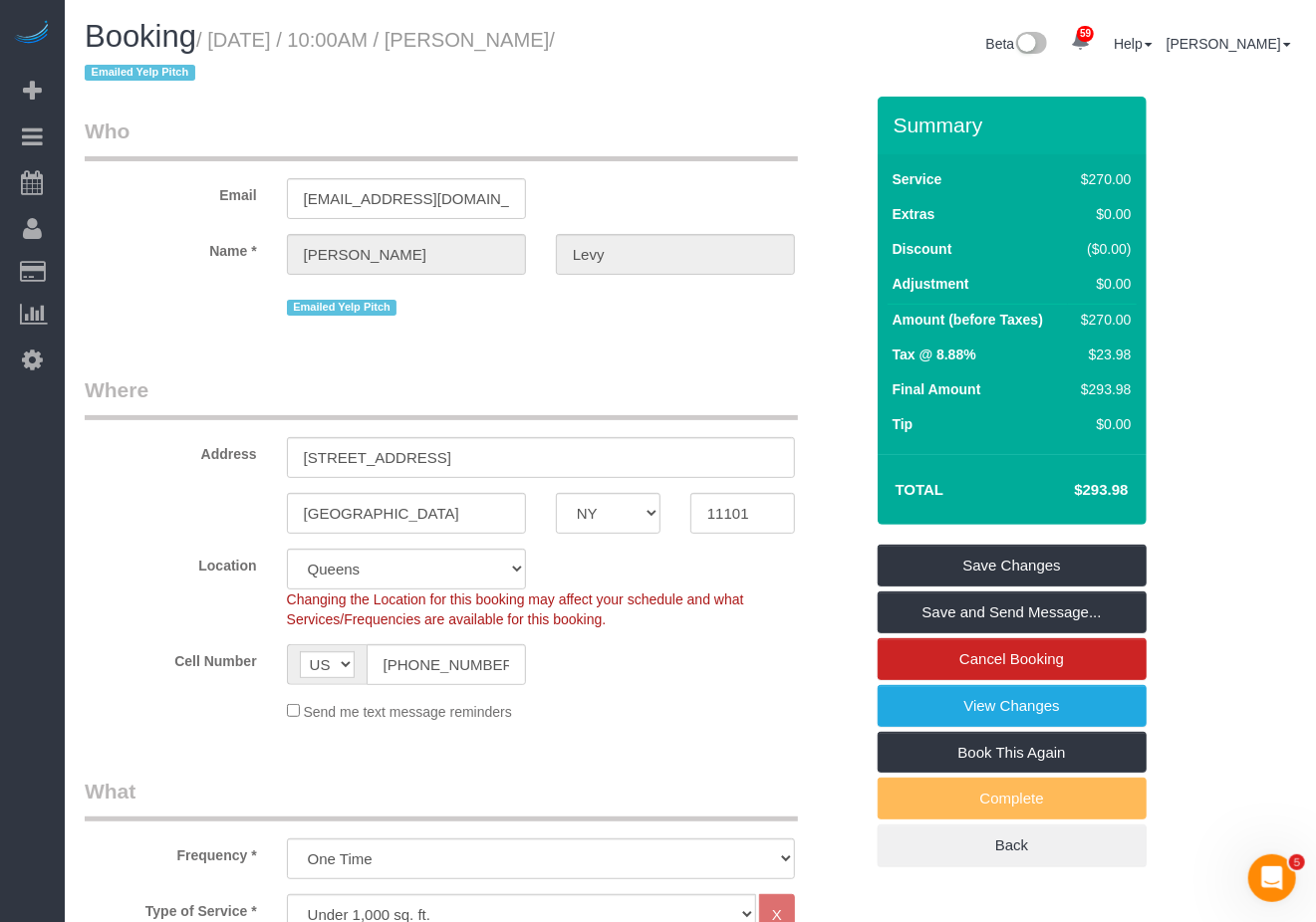 drag, startPoint x: 213, startPoint y: 44, endPoint x: 587, endPoint y: 32, distance: 374.19246 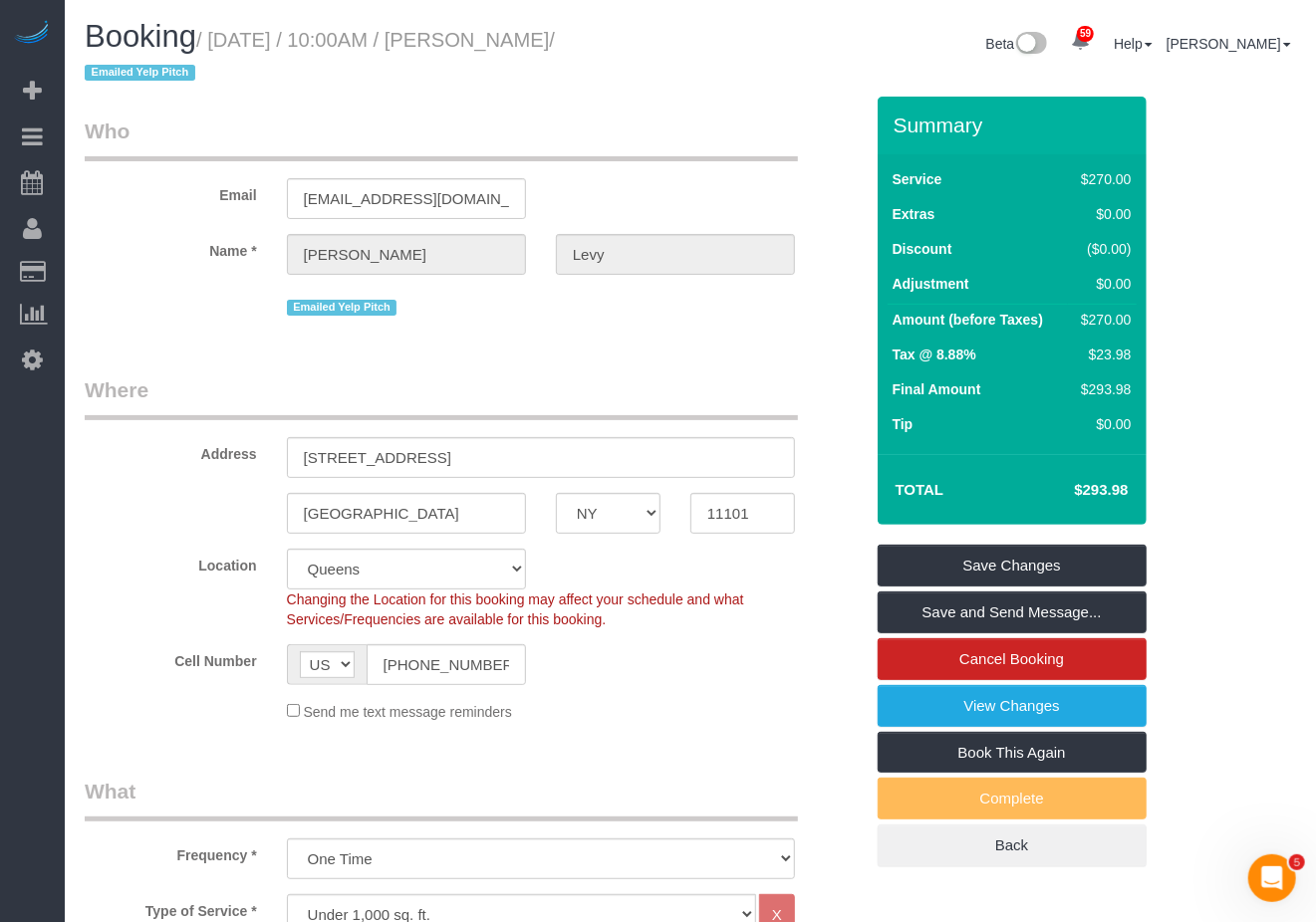 click on "/ [DATE] / 10:00AM / [PERSON_NAME]
/
Emailed Yelp Pitch" at bounding box center [320, 57] 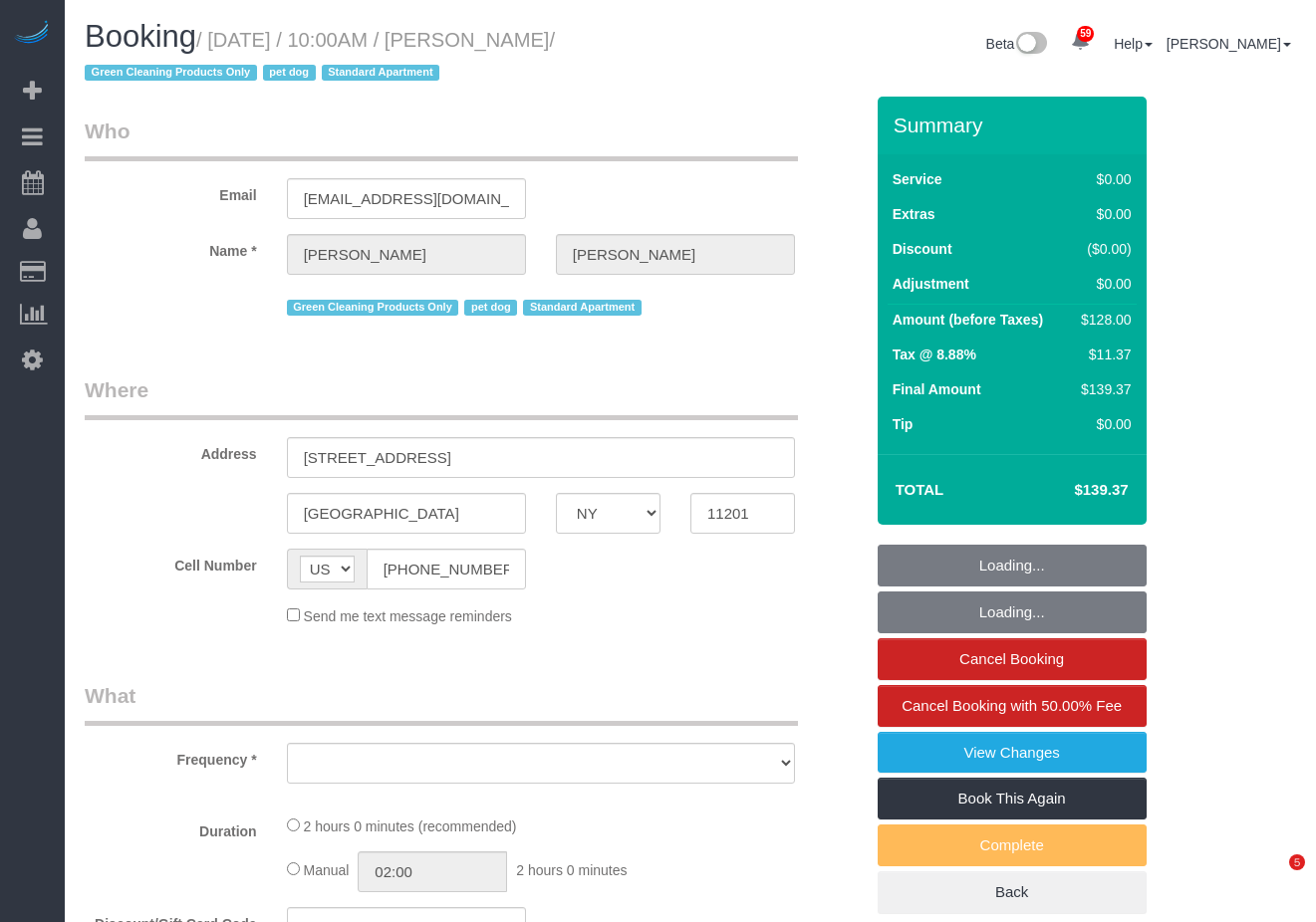 select on "NY" 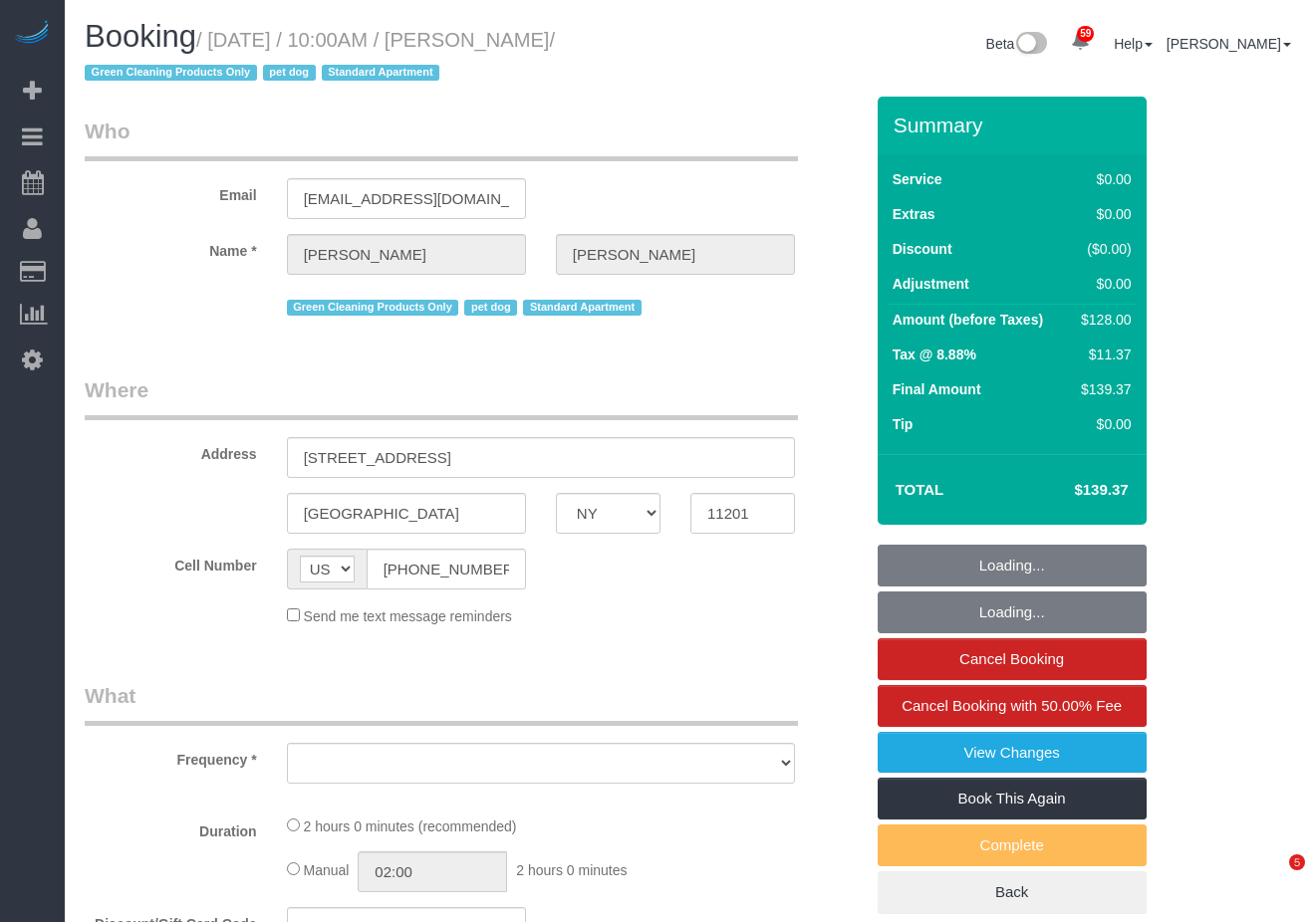 scroll, scrollTop: 0, scrollLeft: 0, axis: both 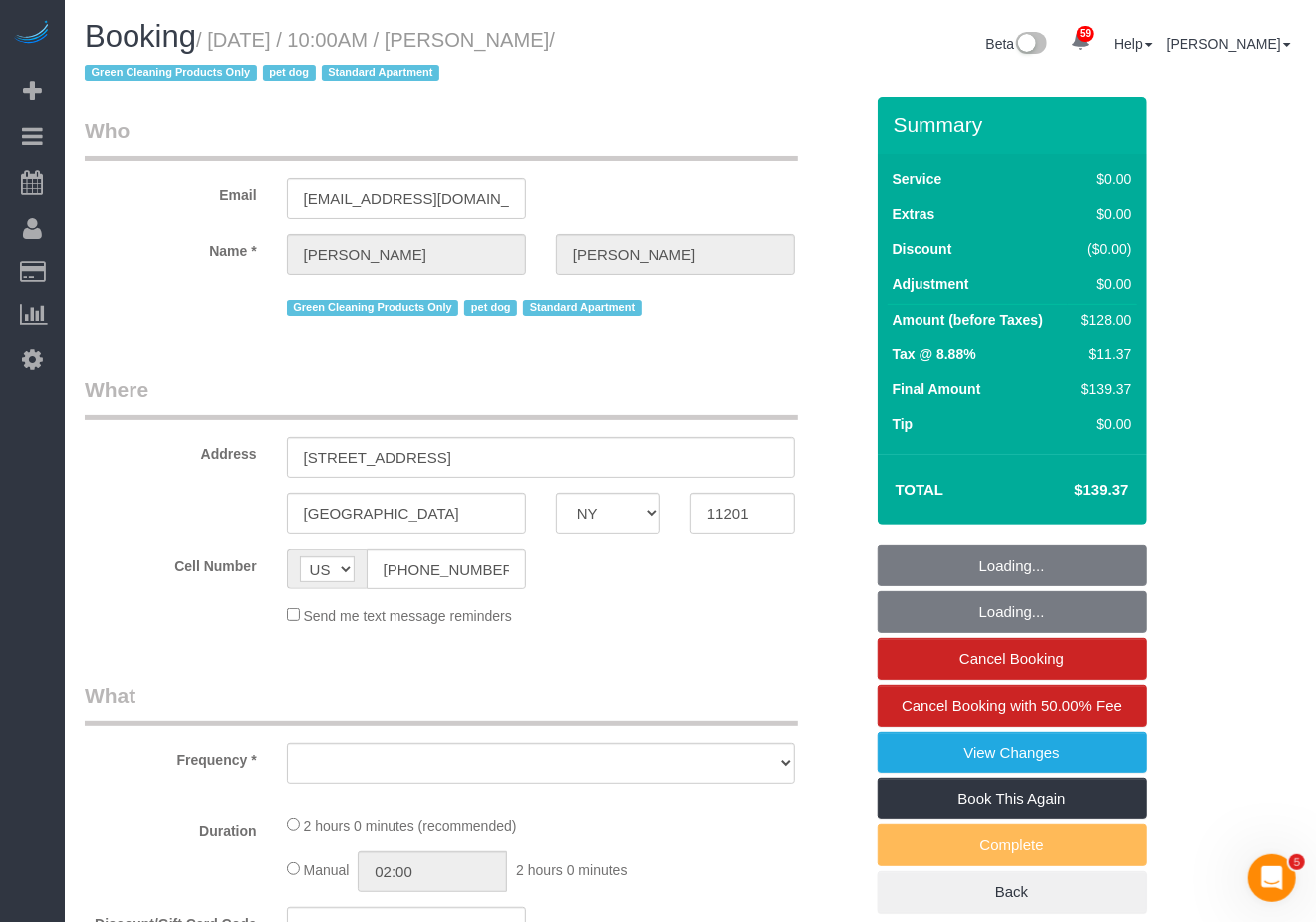 select on "number:57" 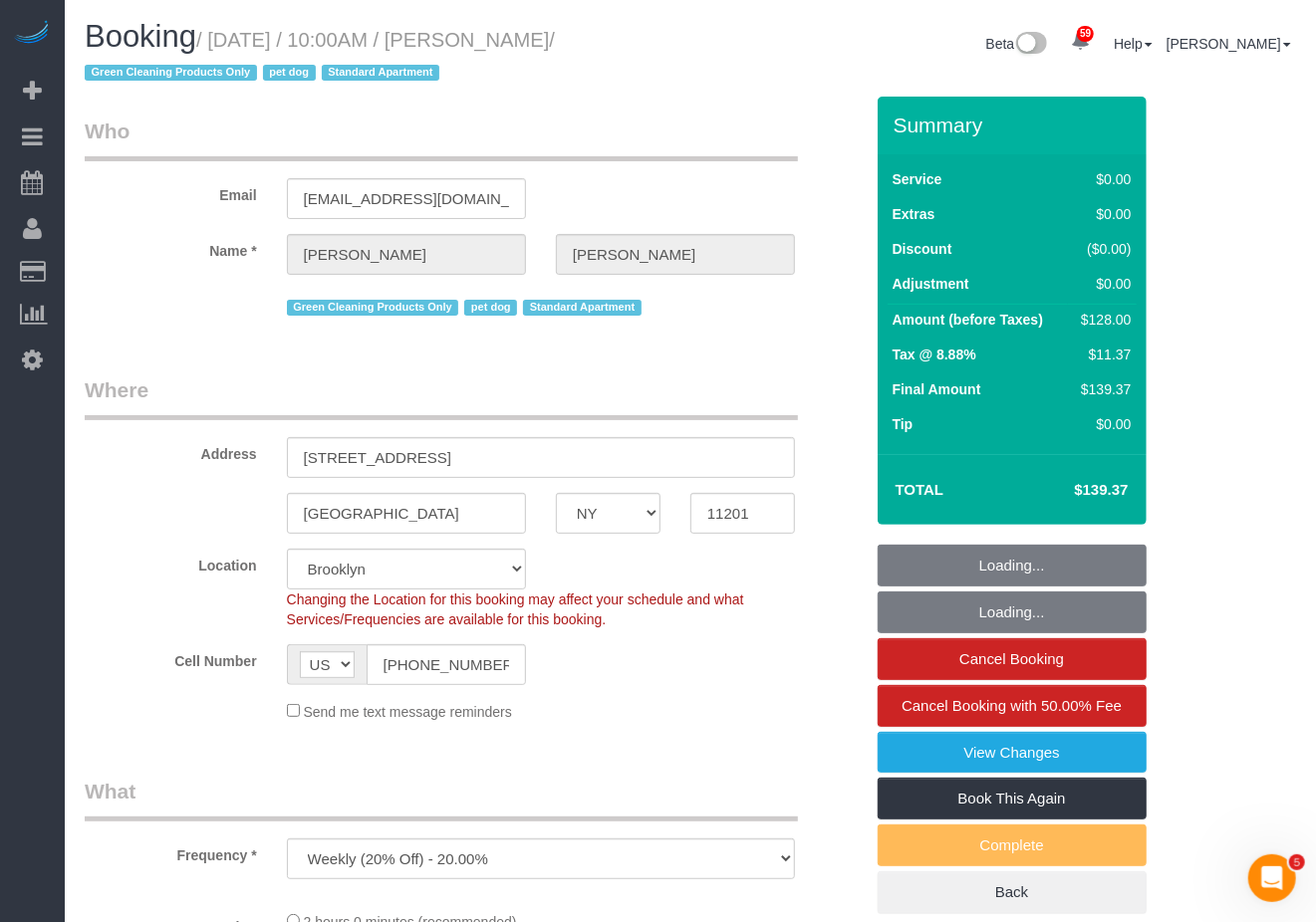 select on "object:1422" 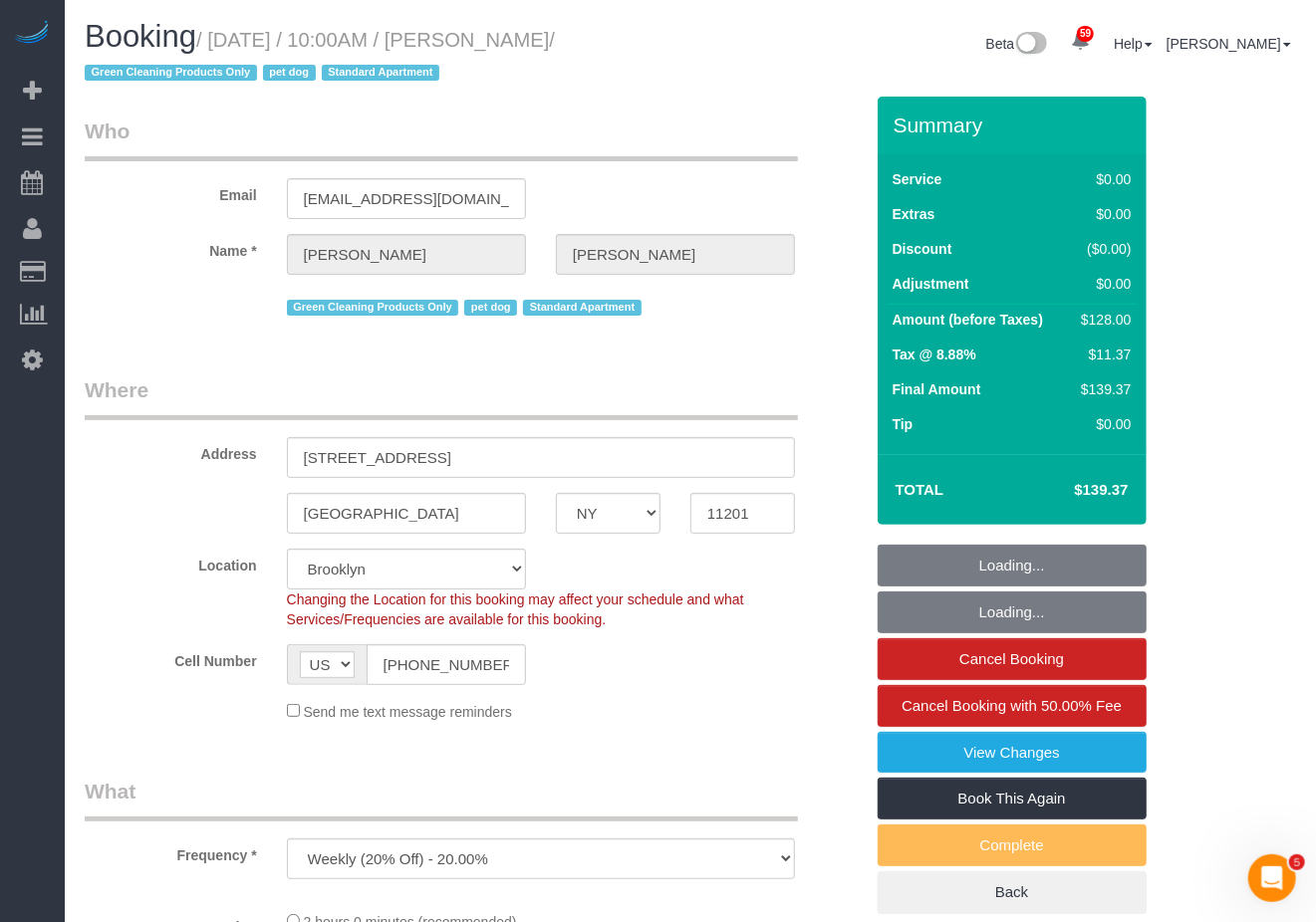 select on "string:stripe-pm_1RN3sH4VGloSiKo7cD90aCm4" 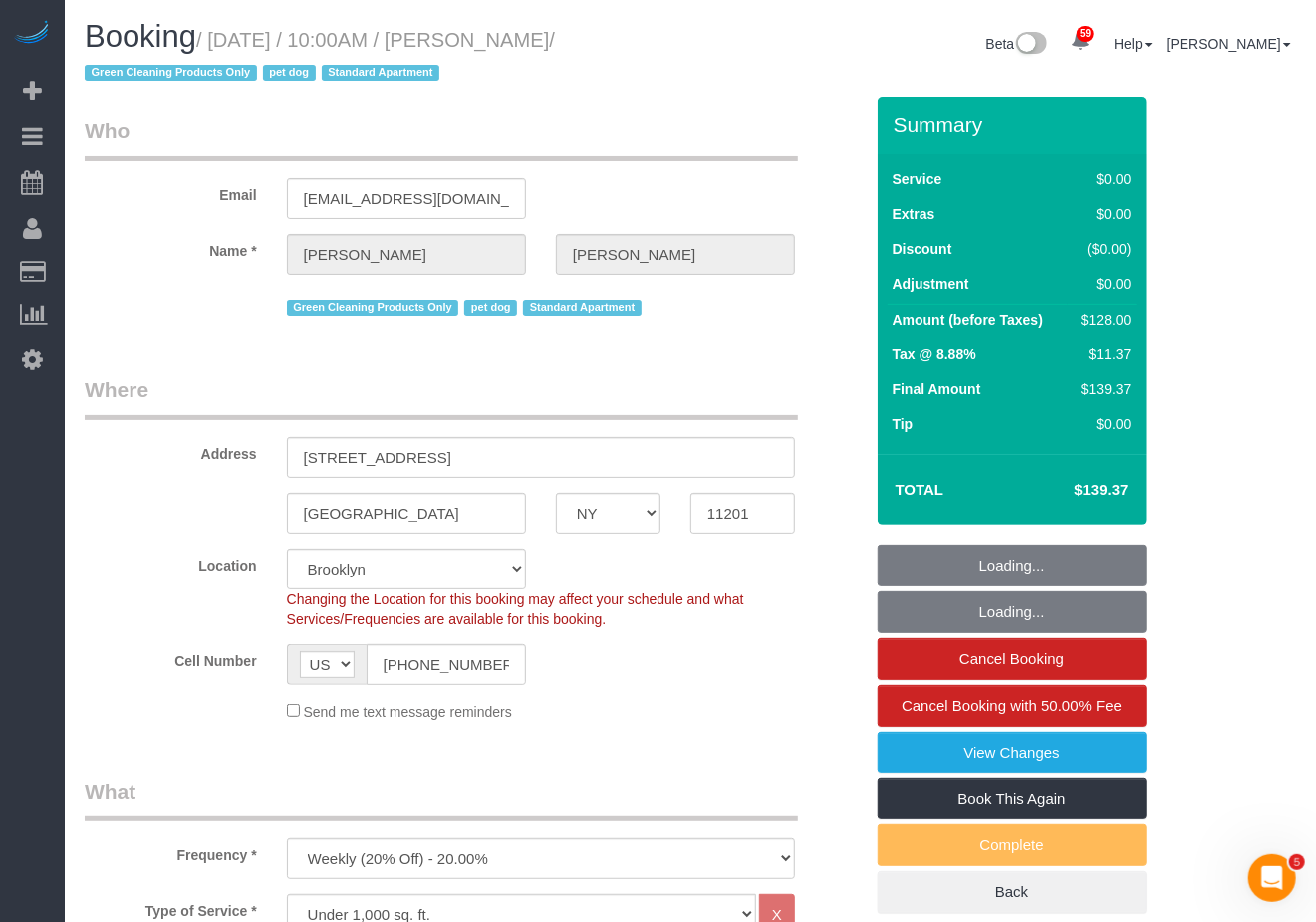 select on "1" 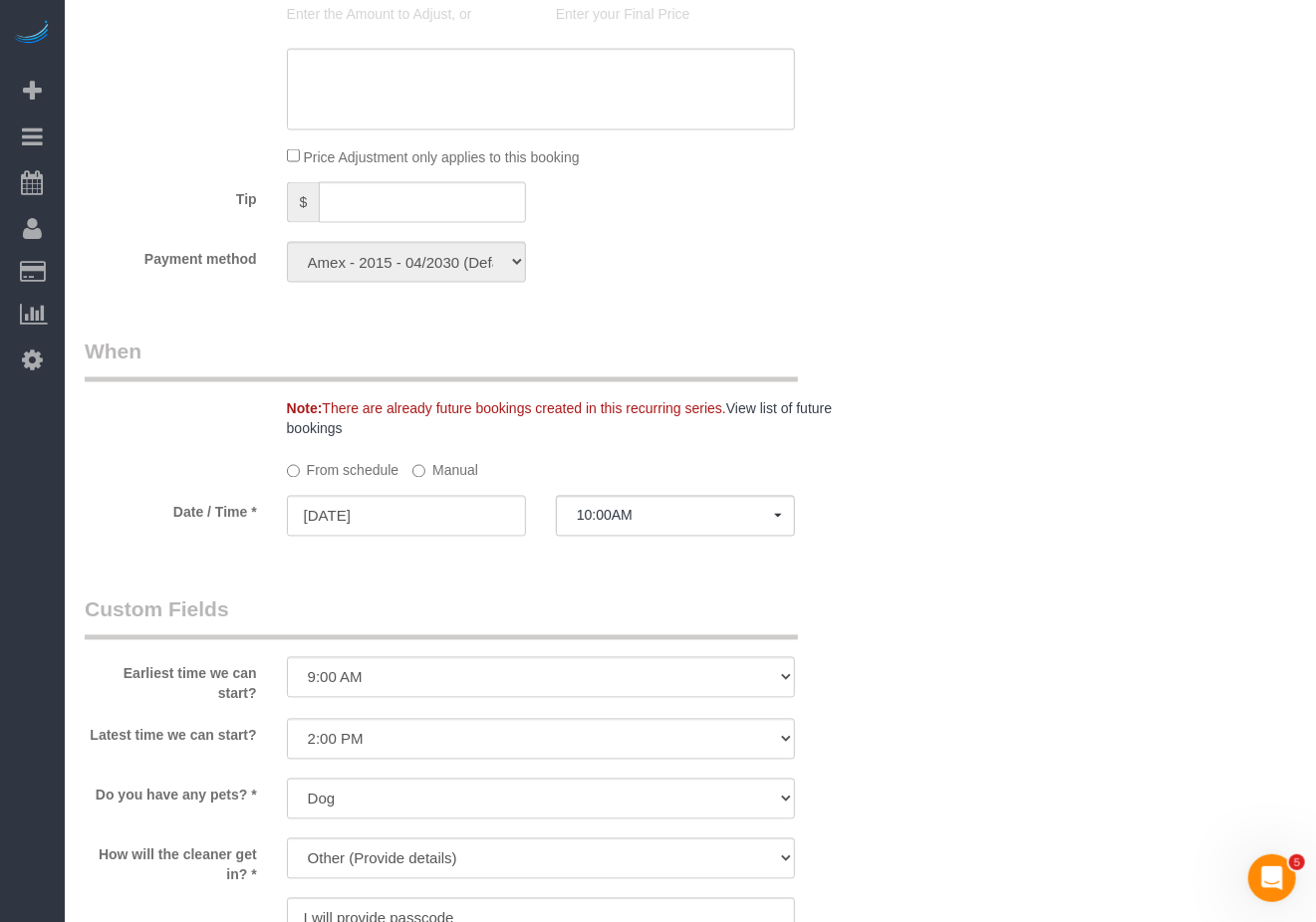 scroll, scrollTop: 1726, scrollLeft: 0, axis: vertical 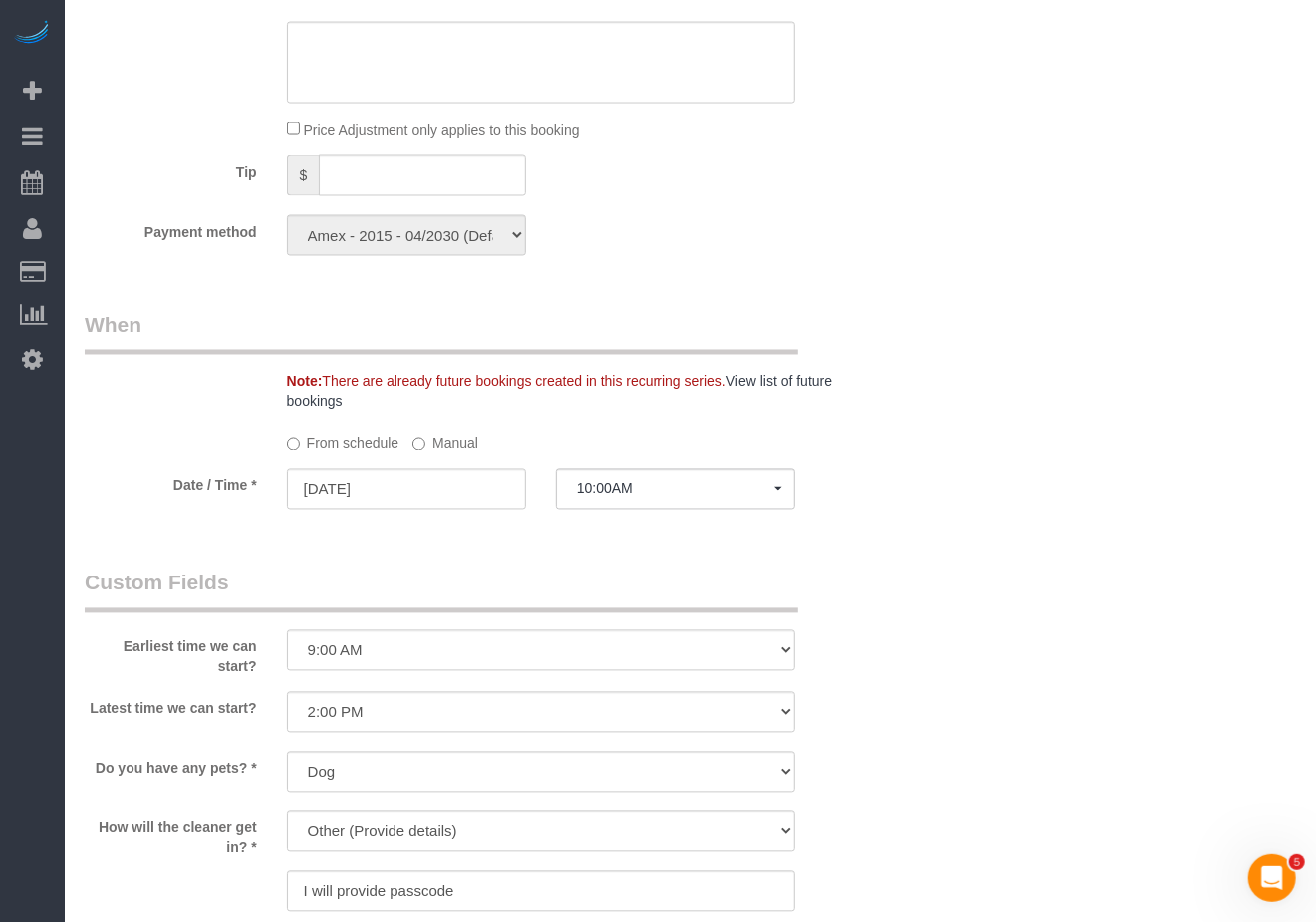 drag, startPoint x: 1211, startPoint y: 263, endPoint x: 1227, endPoint y: 269, distance: 17.088007 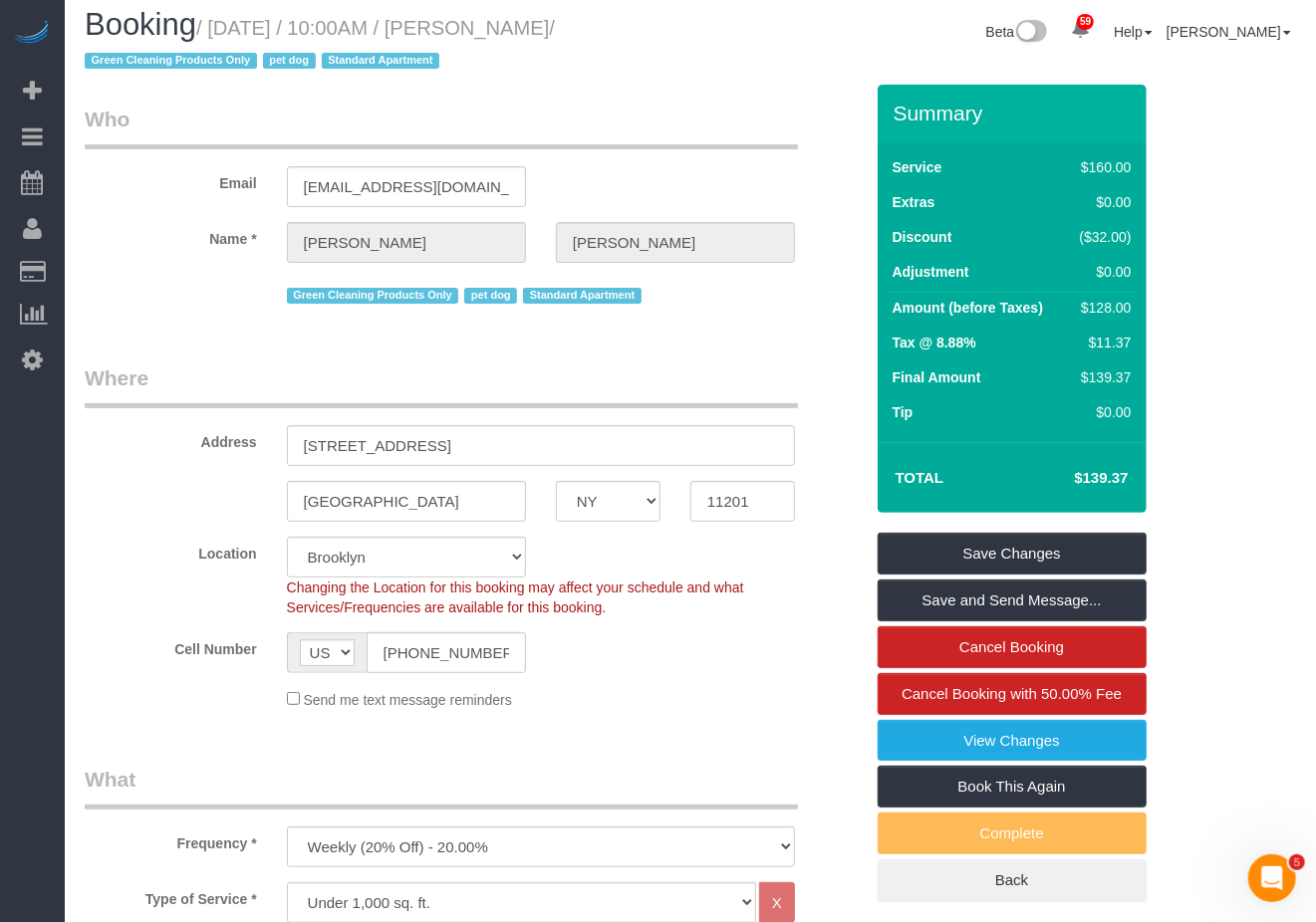 scroll, scrollTop: 0, scrollLeft: 0, axis: both 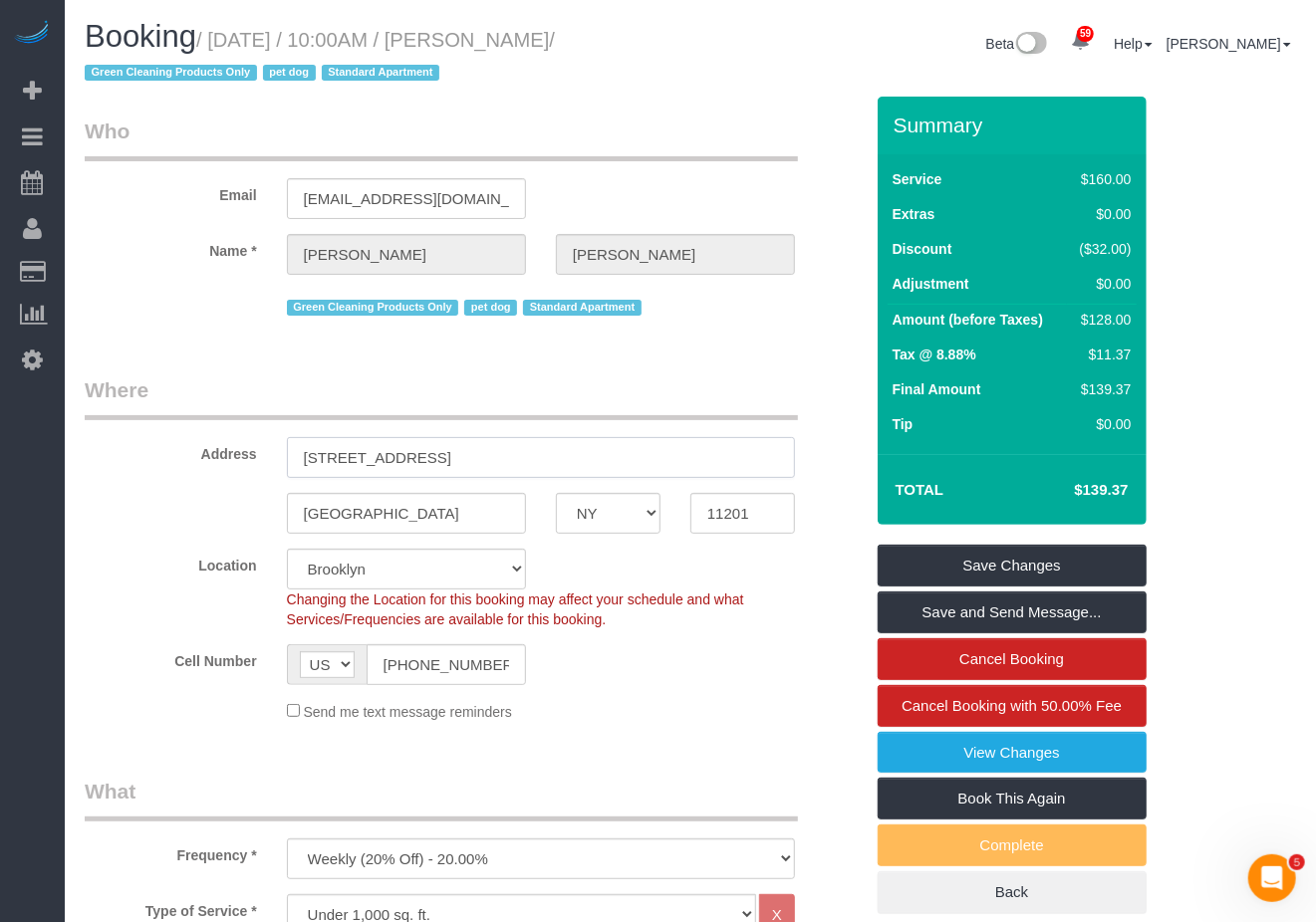drag, startPoint x: 406, startPoint y: 467, endPoint x: 296, endPoint y: 464, distance: 110.040901 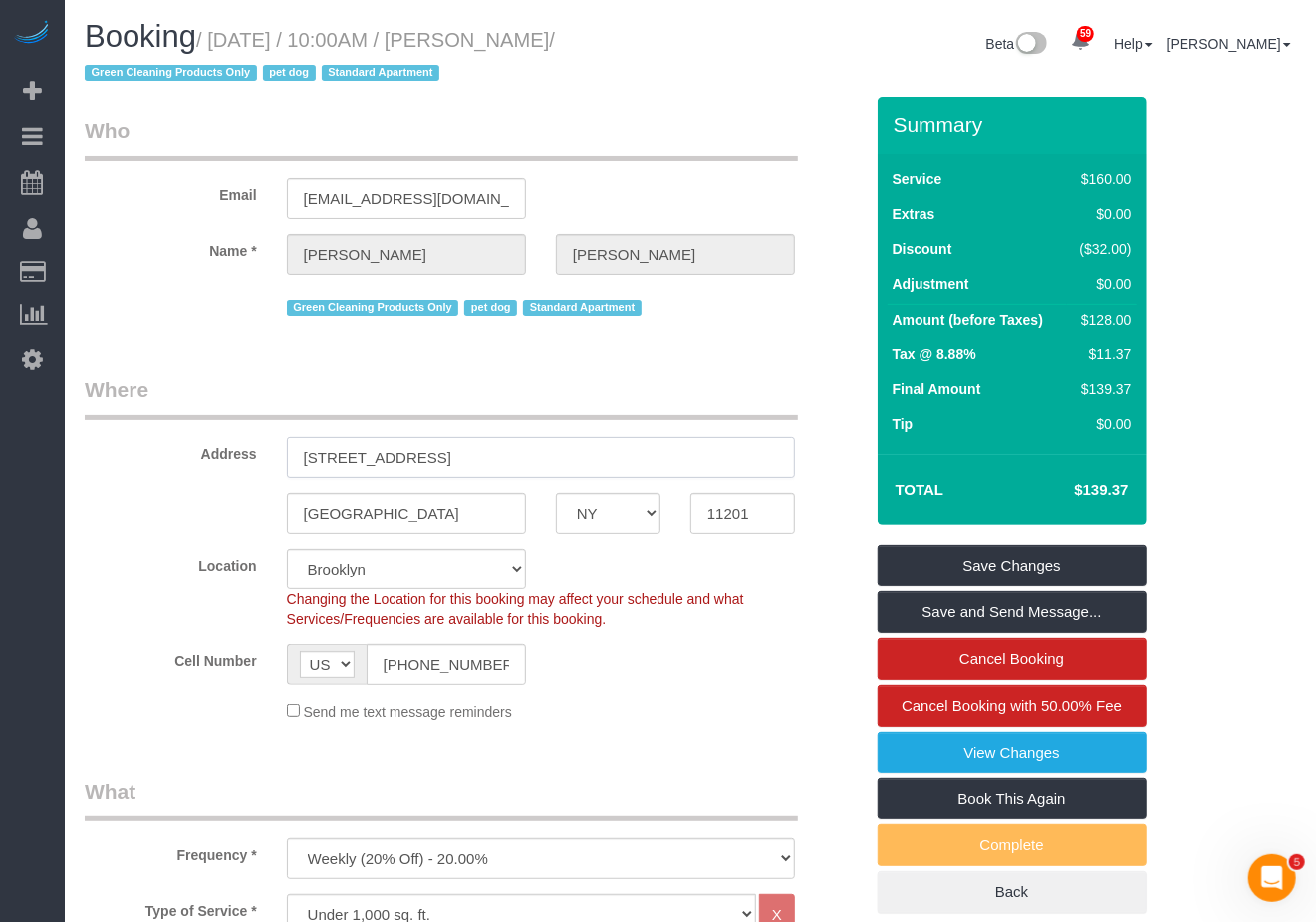 click on "90 State Street, Apt 3" at bounding box center [541, 457] 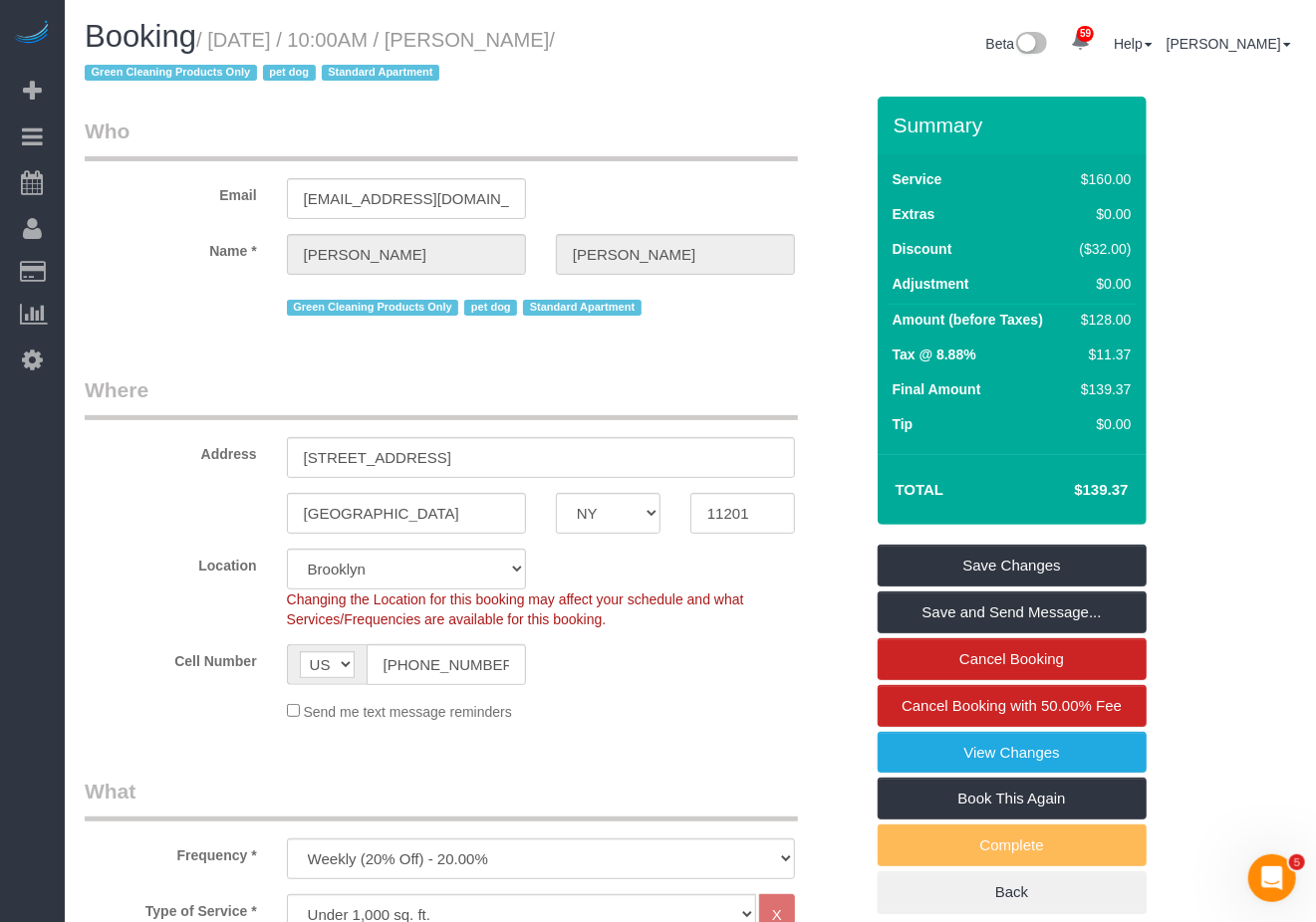 click on "Who" at bounding box center (441, 138) 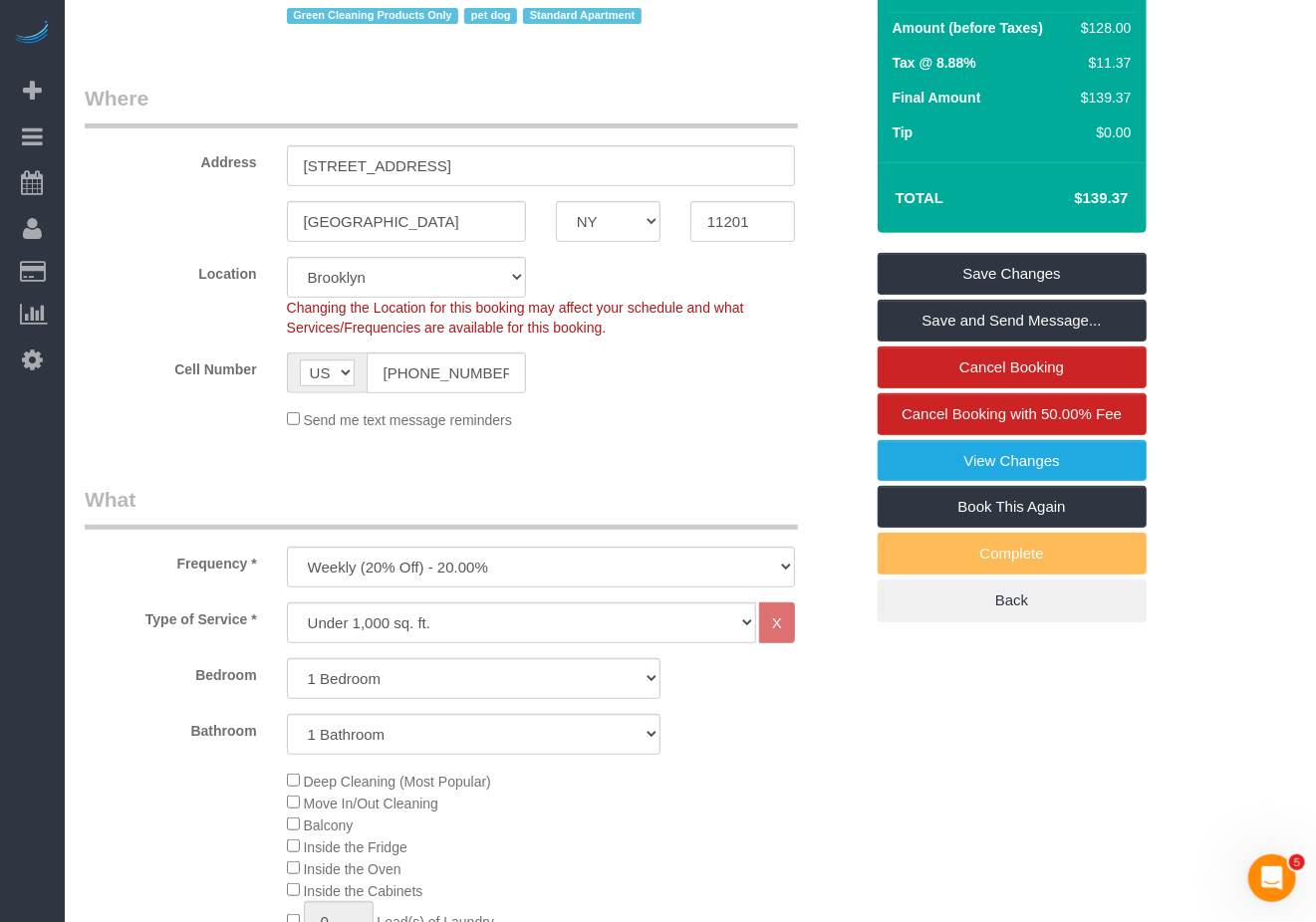 scroll, scrollTop: 265, scrollLeft: 0, axis: vertical 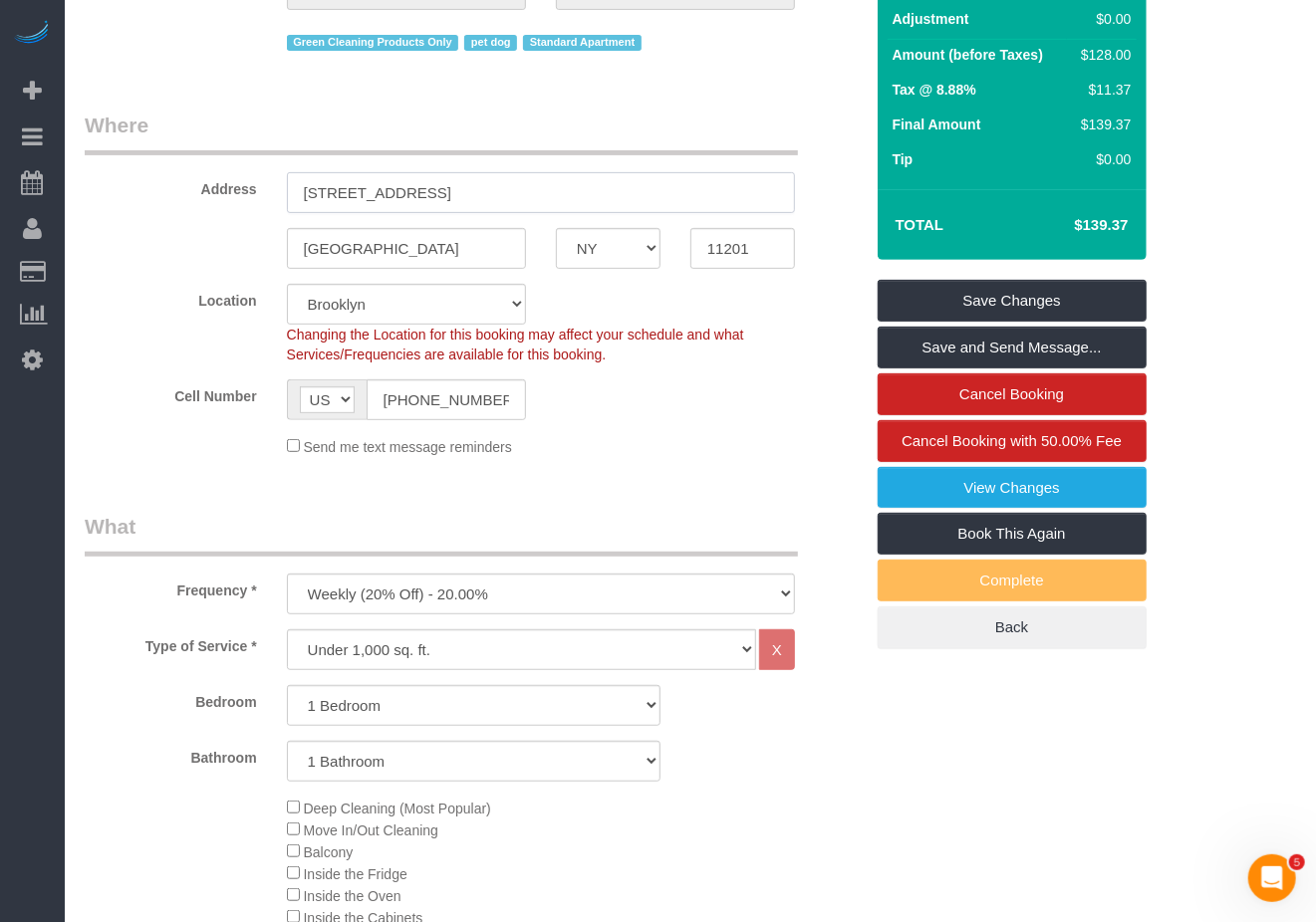 drag, startPoint x: 295, startPoint y: 185, endPoint x: 454, endPoint y: 188, distance: 159.0283 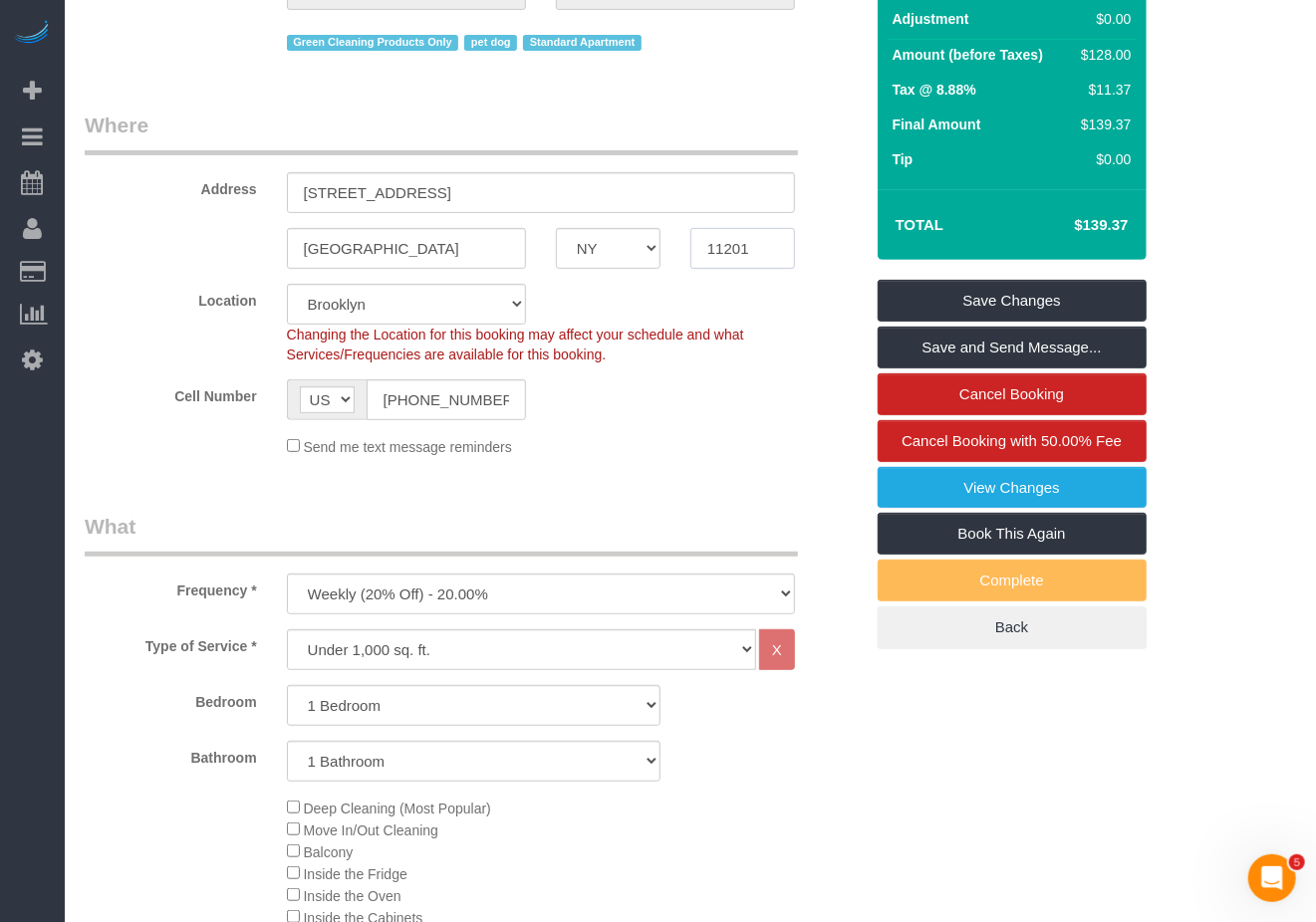 click on "11201" at bounding box center (742, 248) 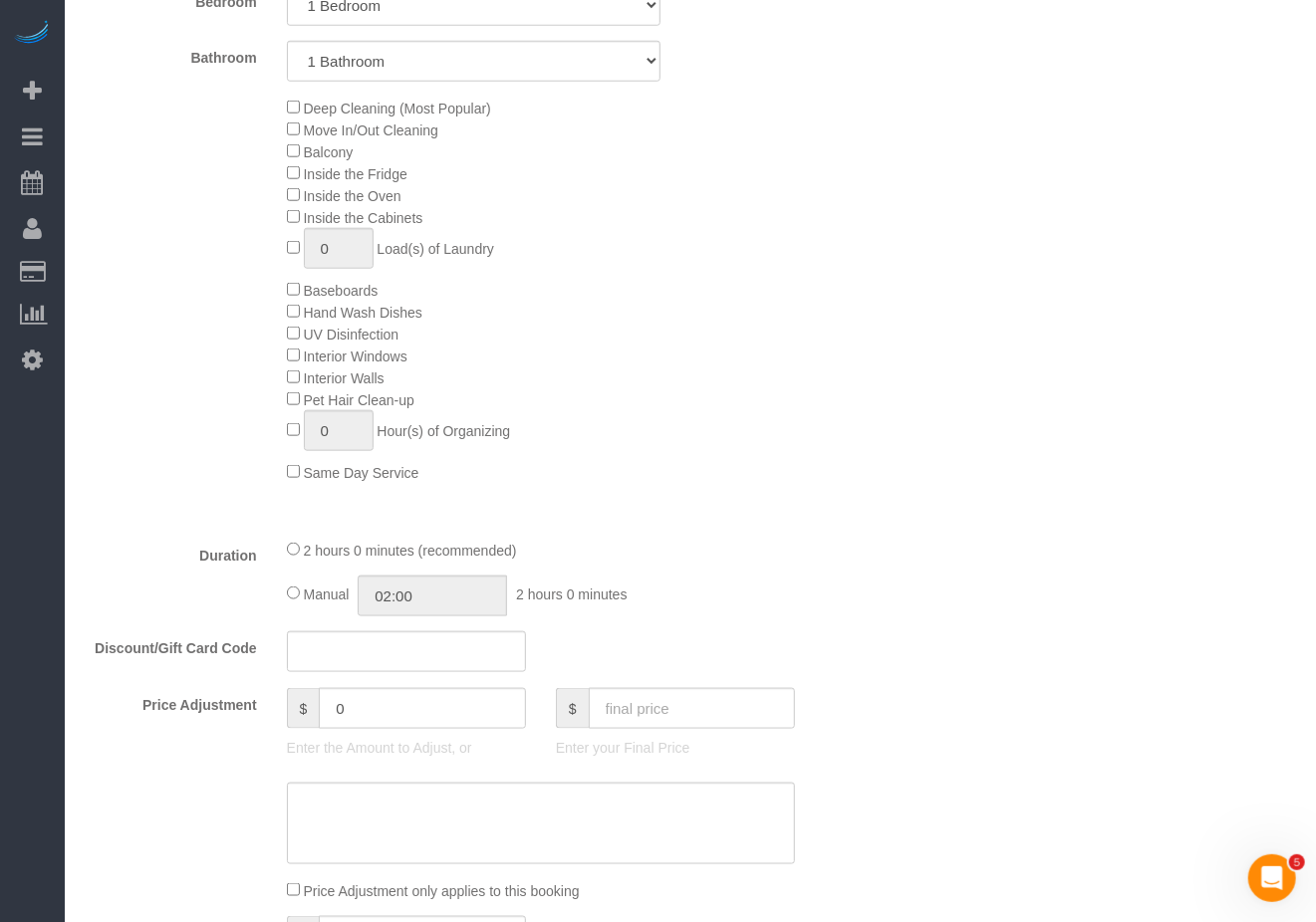 scroll, scrollTop: 1061, scrollLeft: 0, axis: vertical 